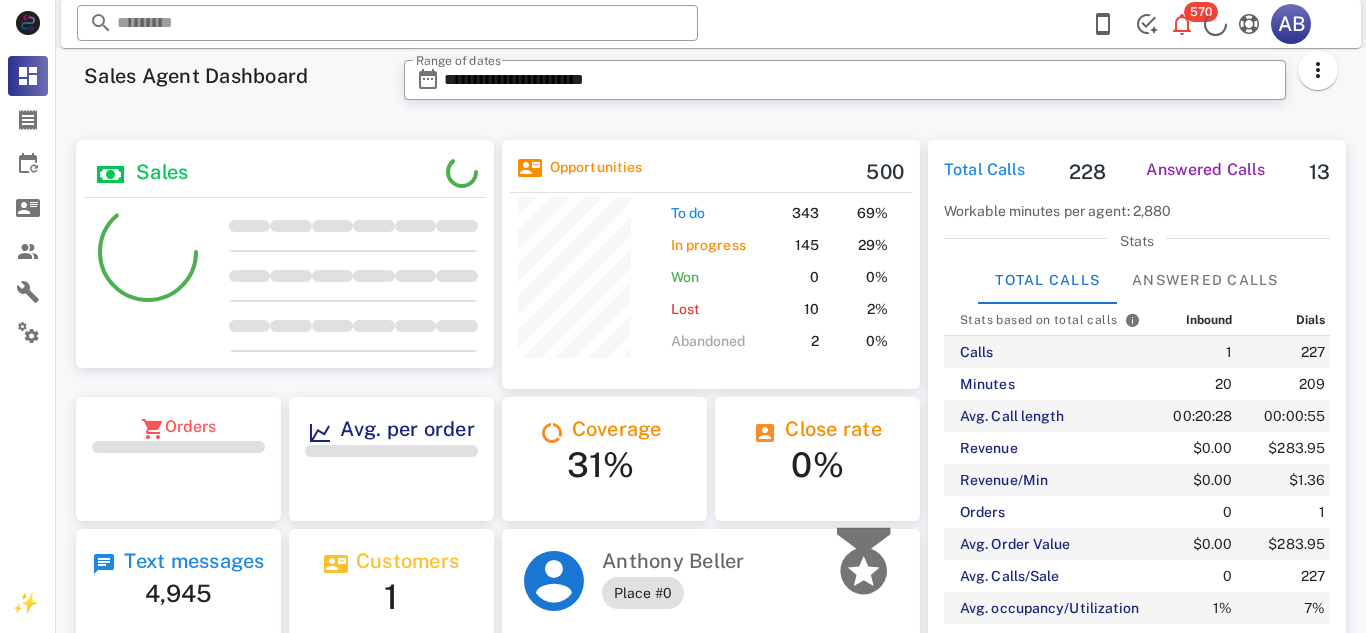 scroll, scrollTop: 0, scrollLeft: 0, axis: both 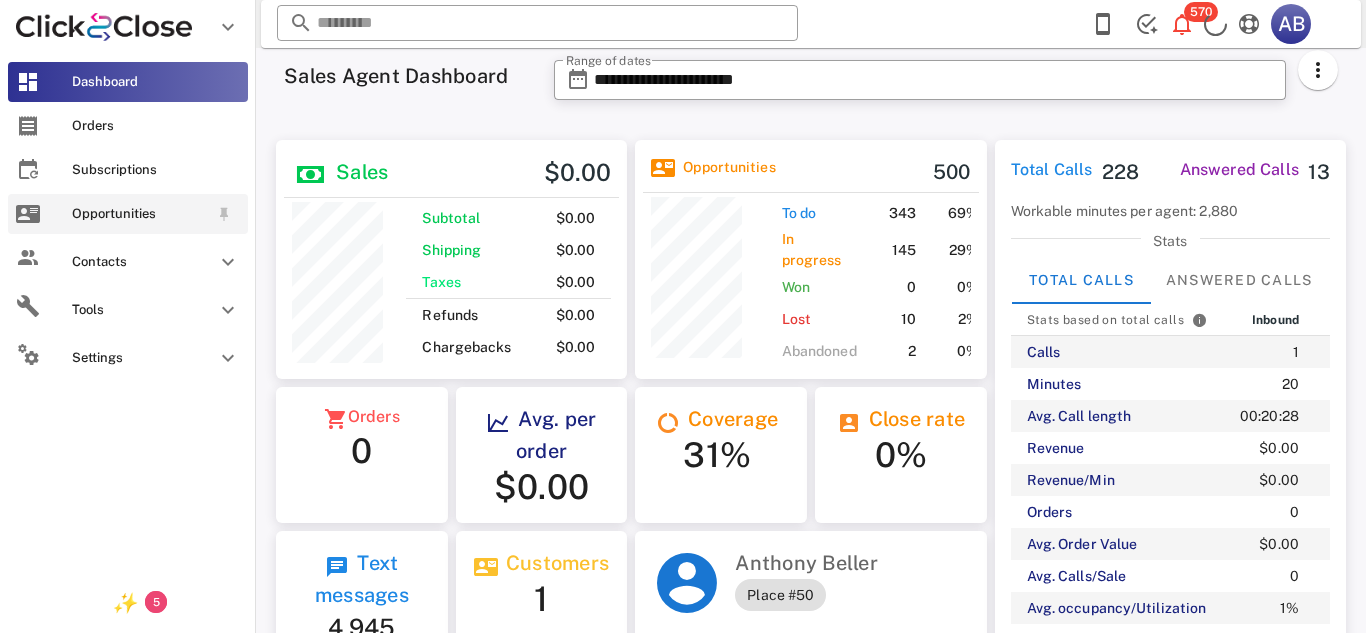 click on "Opportunities" at bounding box center (140, 214) 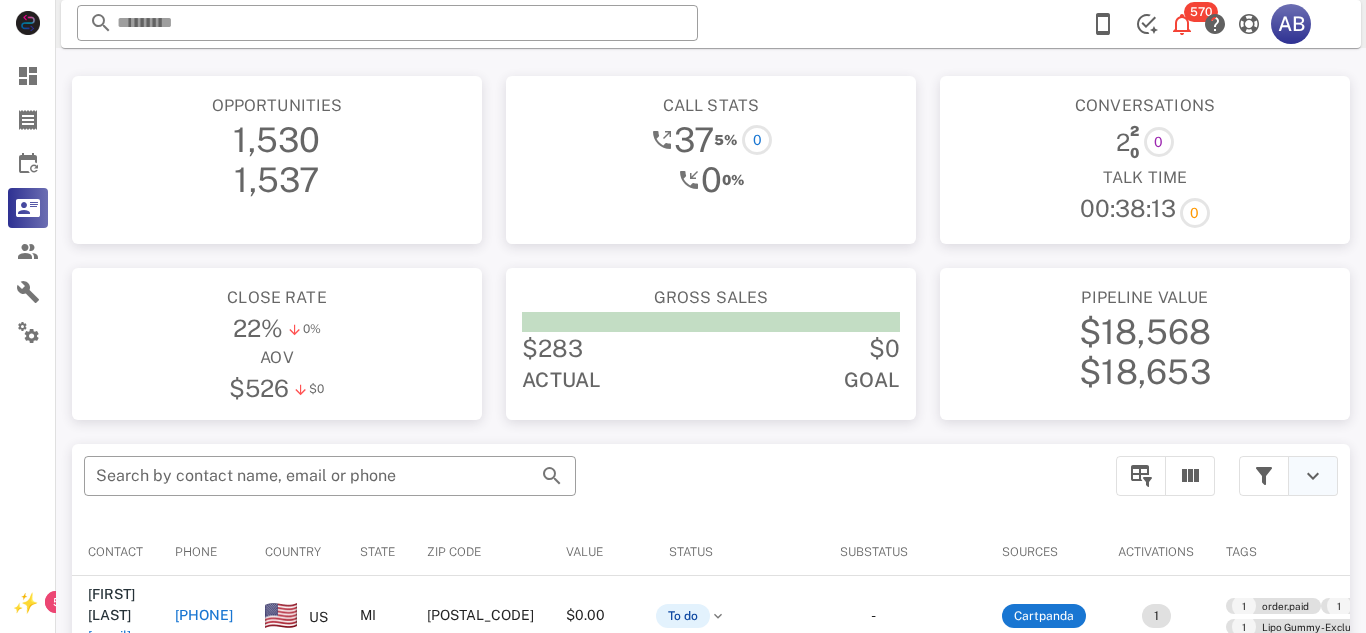 click at bounding box center [1313, 476] 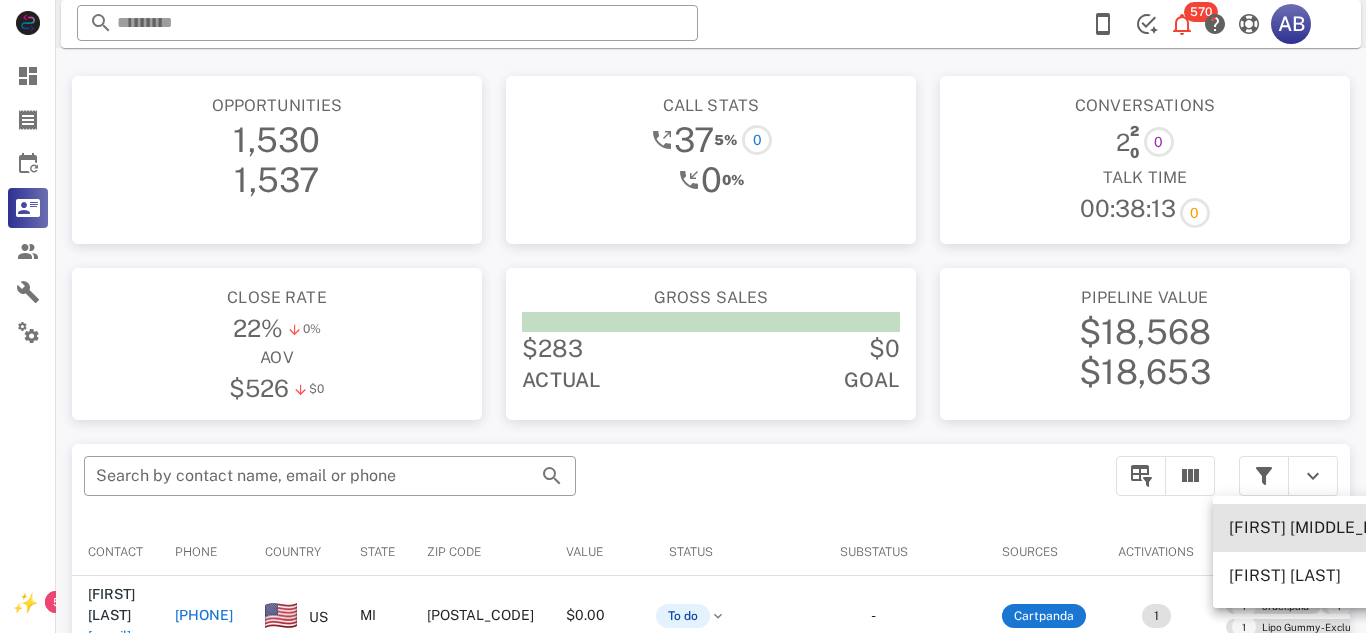 click on "[FIRST] [MIDDLE_INITIAL]" at bounding box center (1327, 527) 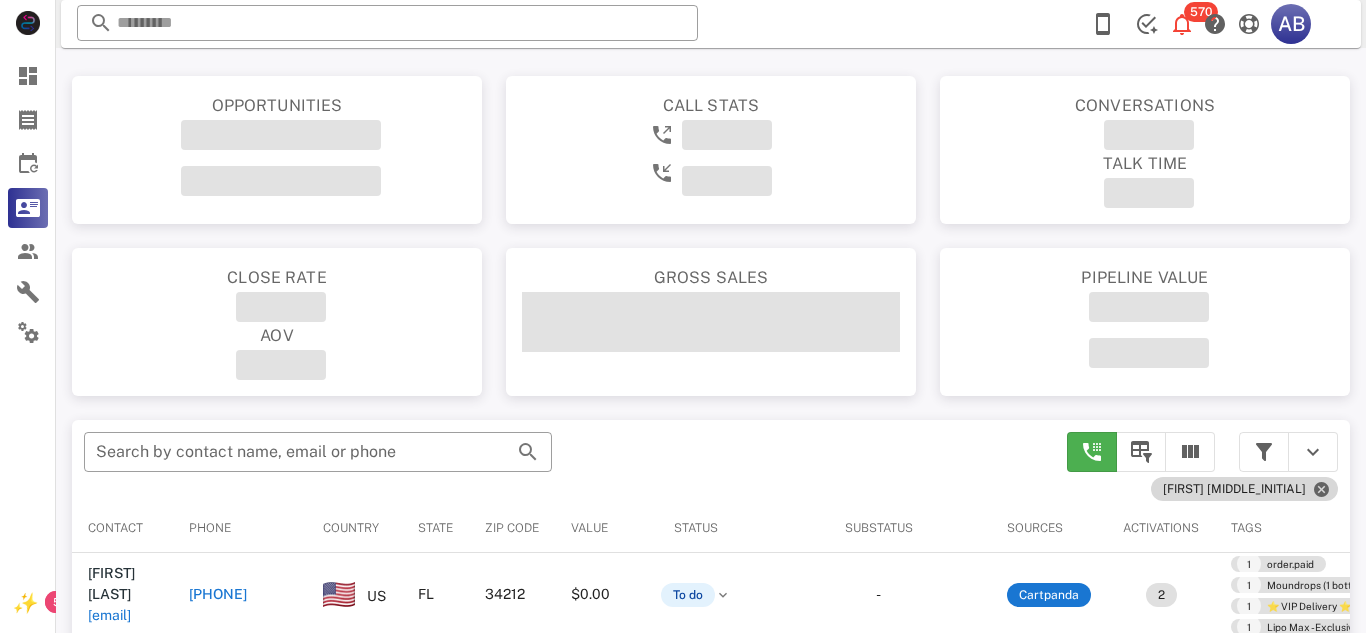 scroll, scrollTop: 0, scrollLeft: 0, axis: both 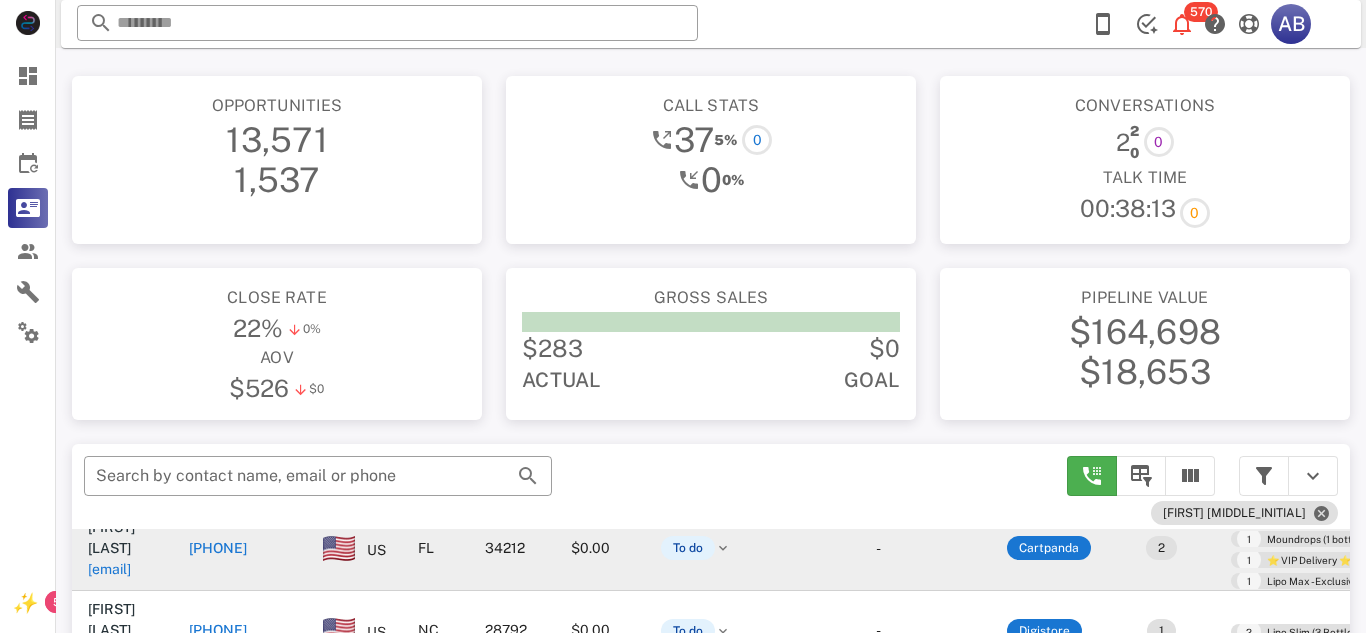 click on "[PHONE]" at bounding box center (218, 548) 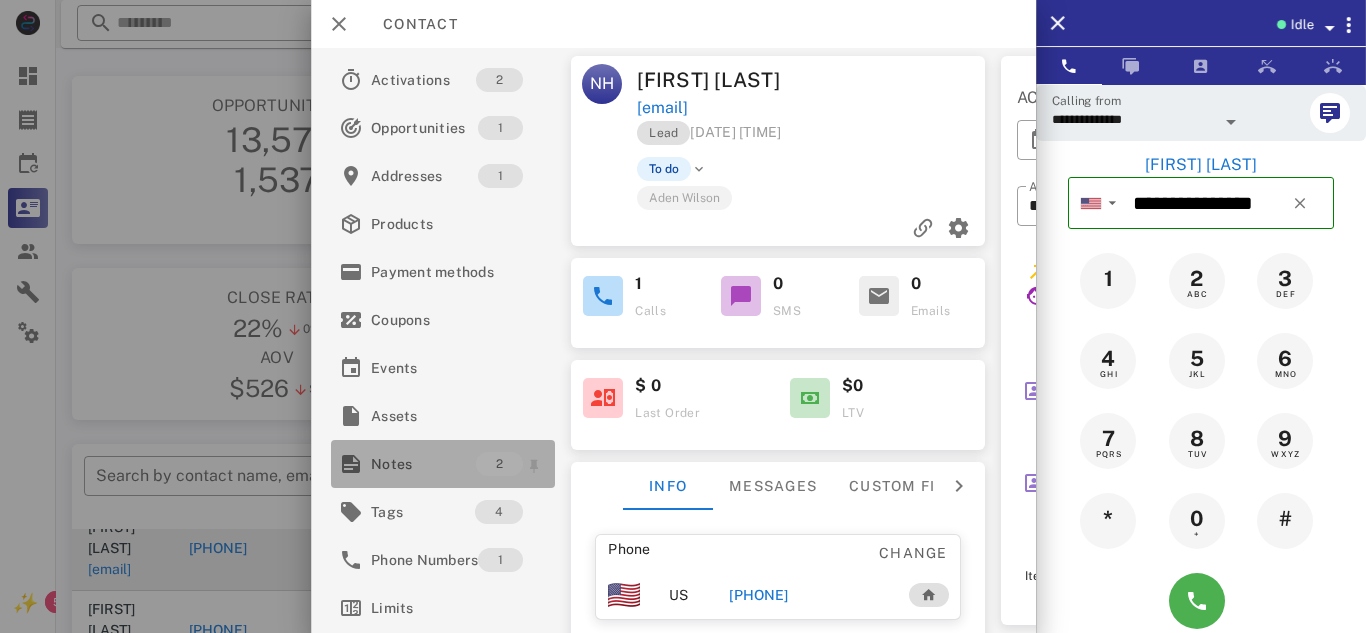 click on "Notes" at bounding box center (423, 464) 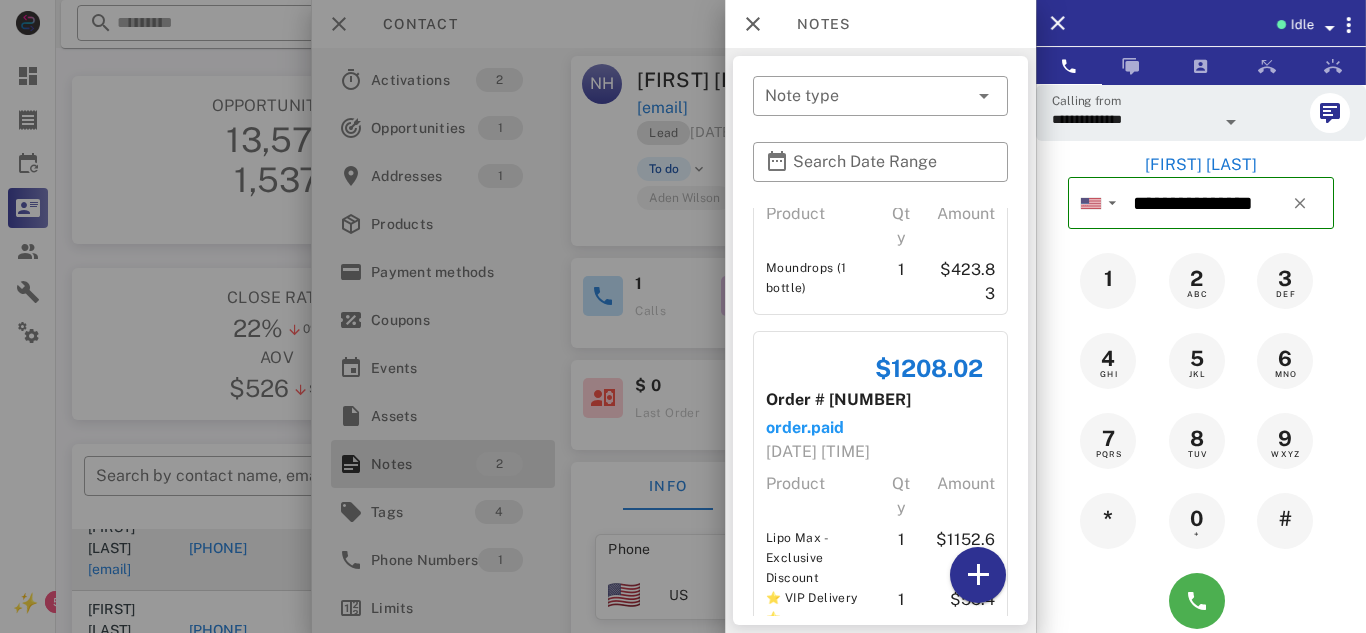 scroll, scrollTop: 152, scrollLeft: 0, axis: vertical 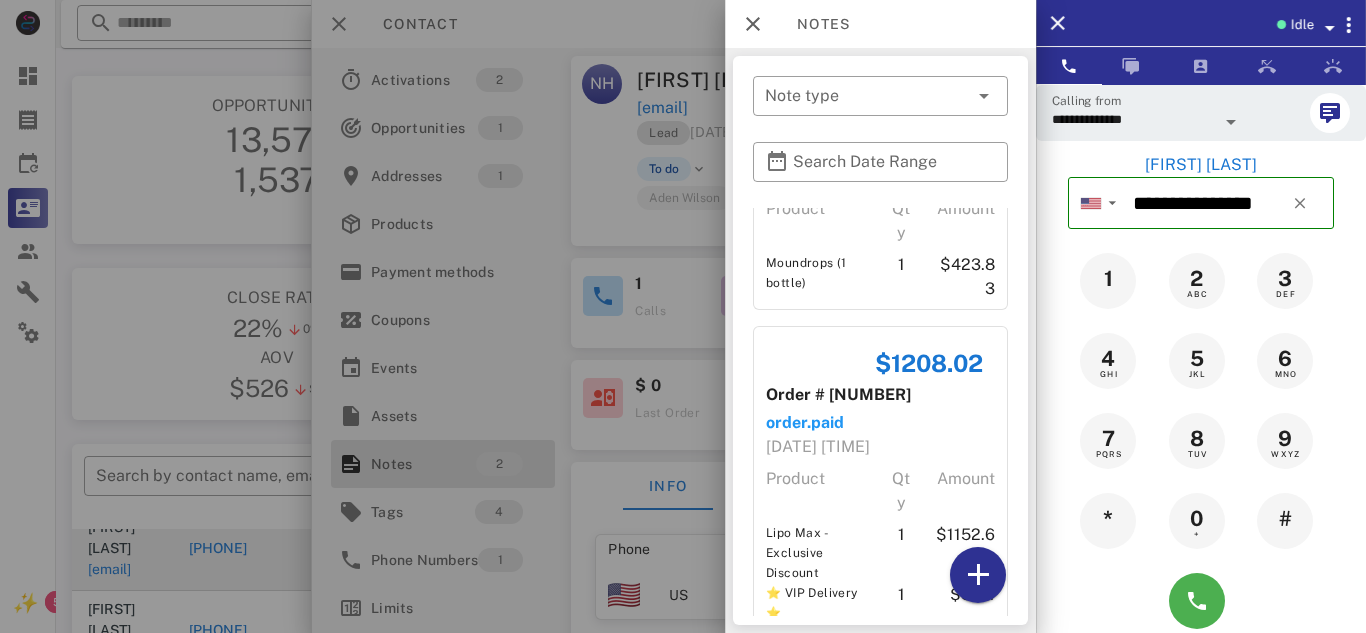 click at bounding box center (683, 316) 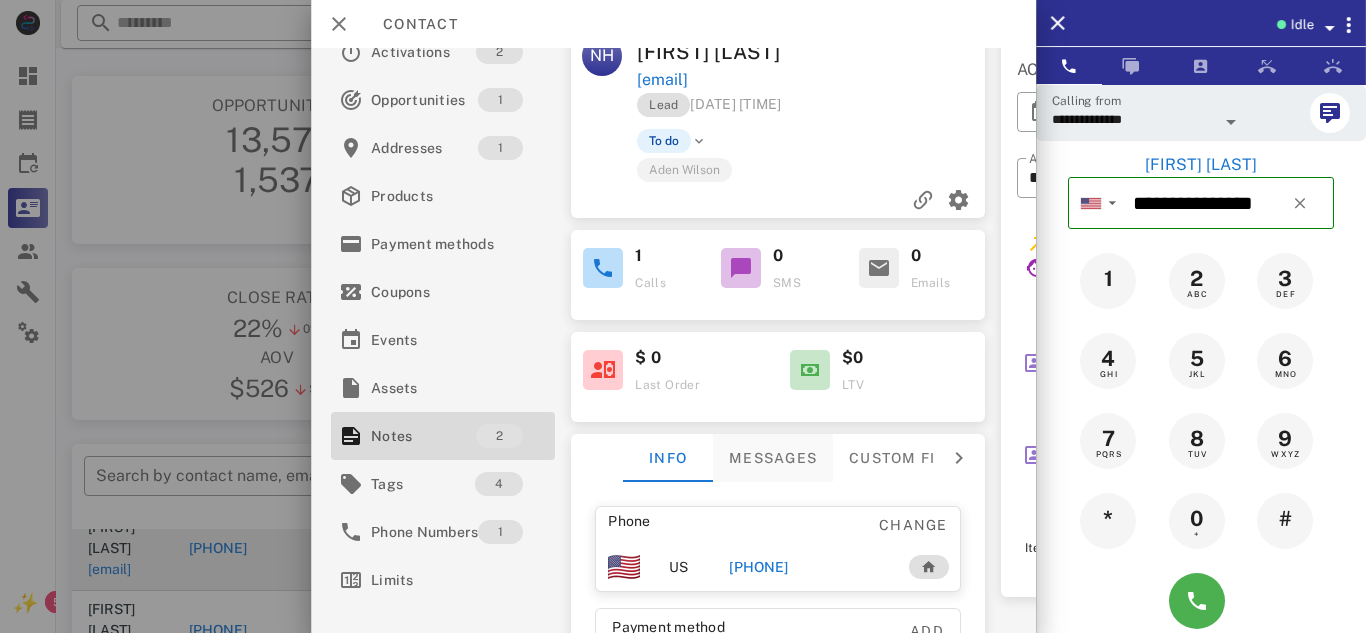 scroll, scrollTop: 32, scrollLeft: 0, axis: vertical 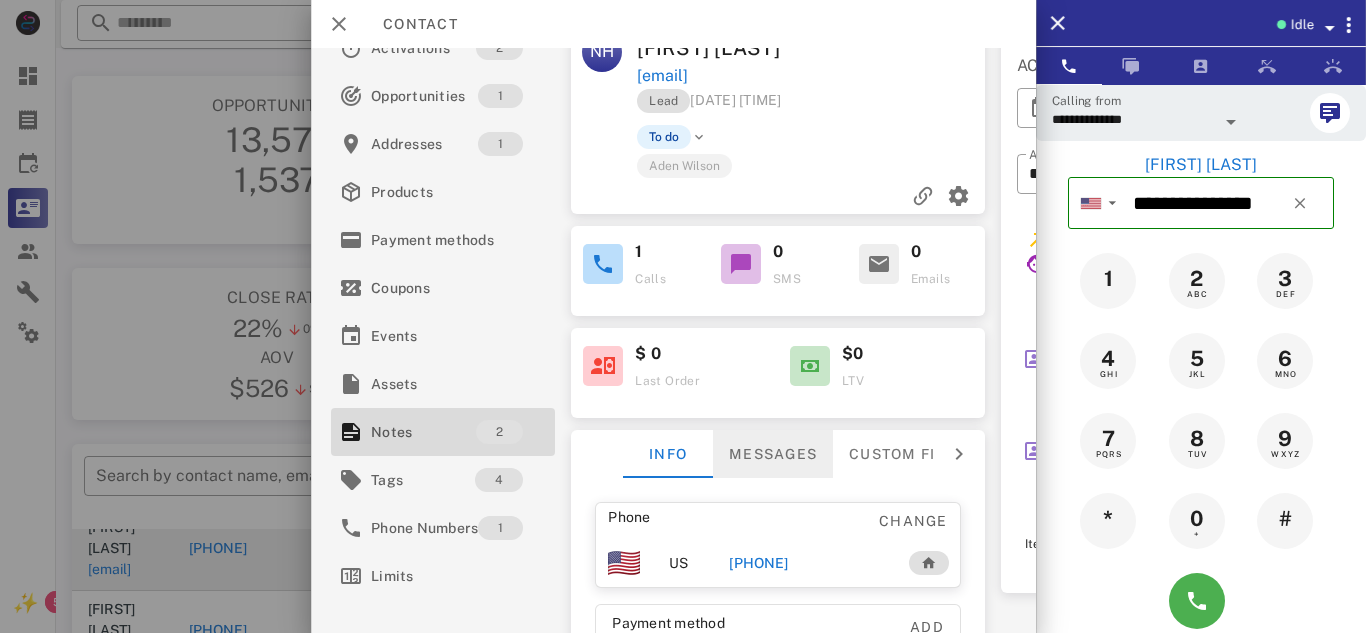 click on "Messages" at bounding box center (773, 454) 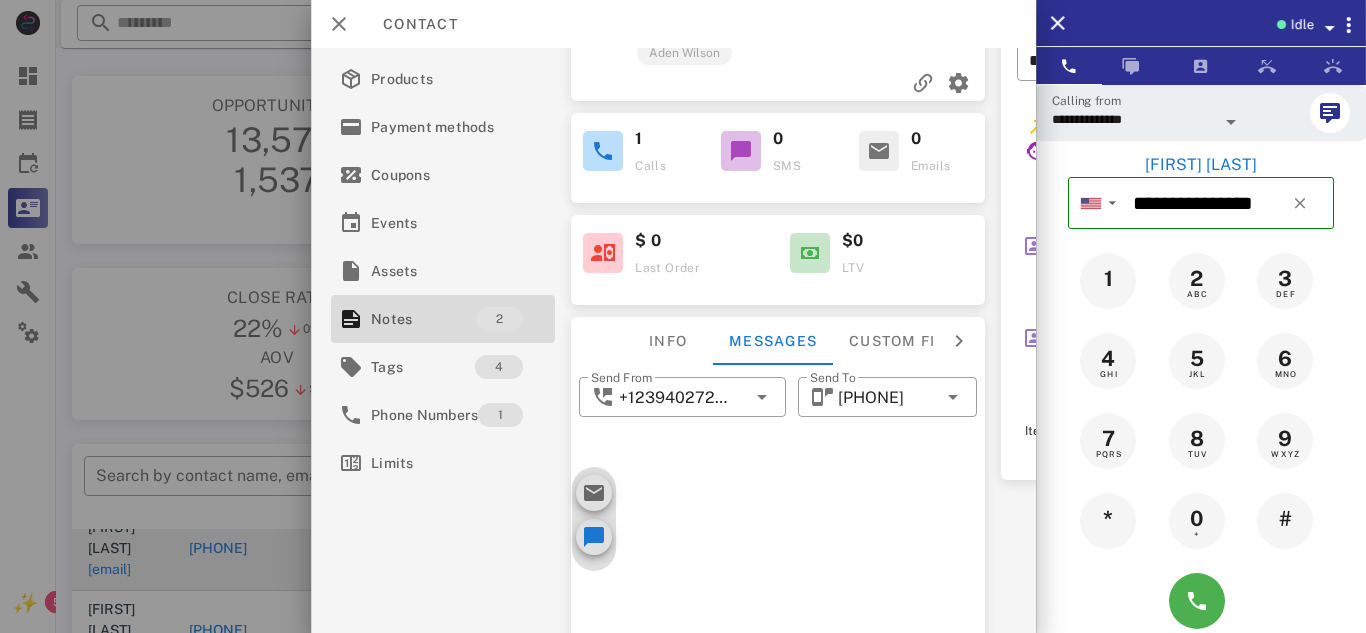 scroll, scrollTop: 156, scrollLeft: 0, axis: vertical 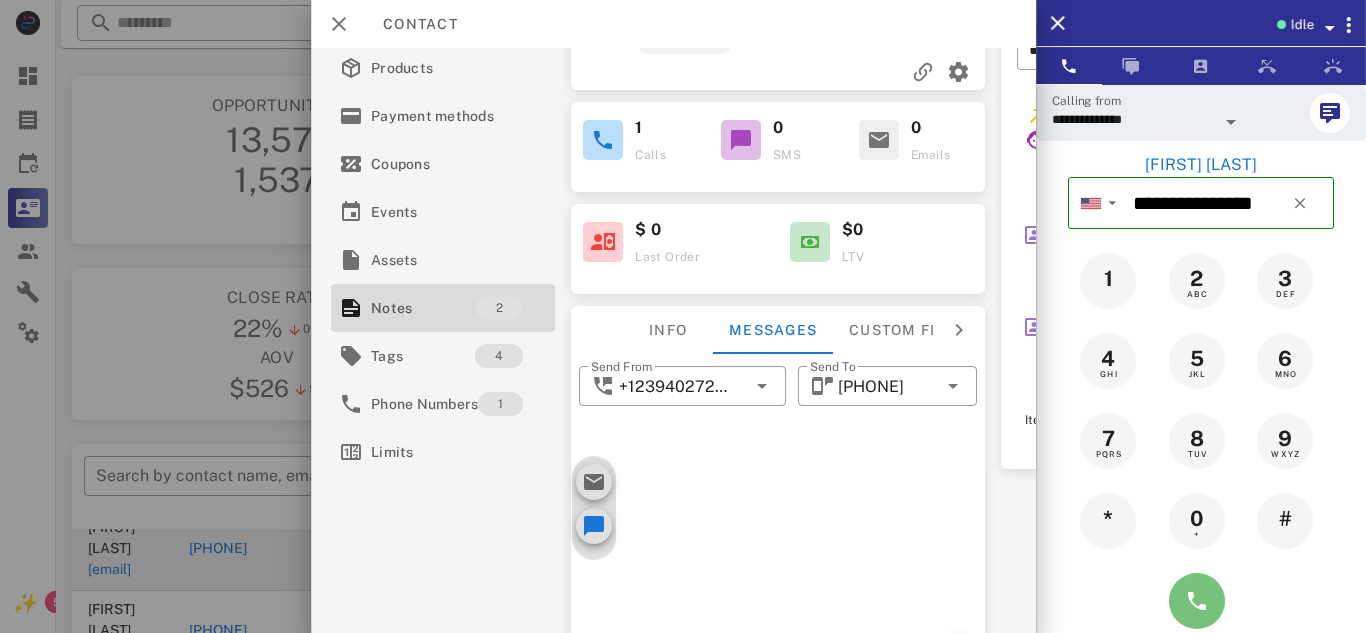click at bounding box center (1197, 601) 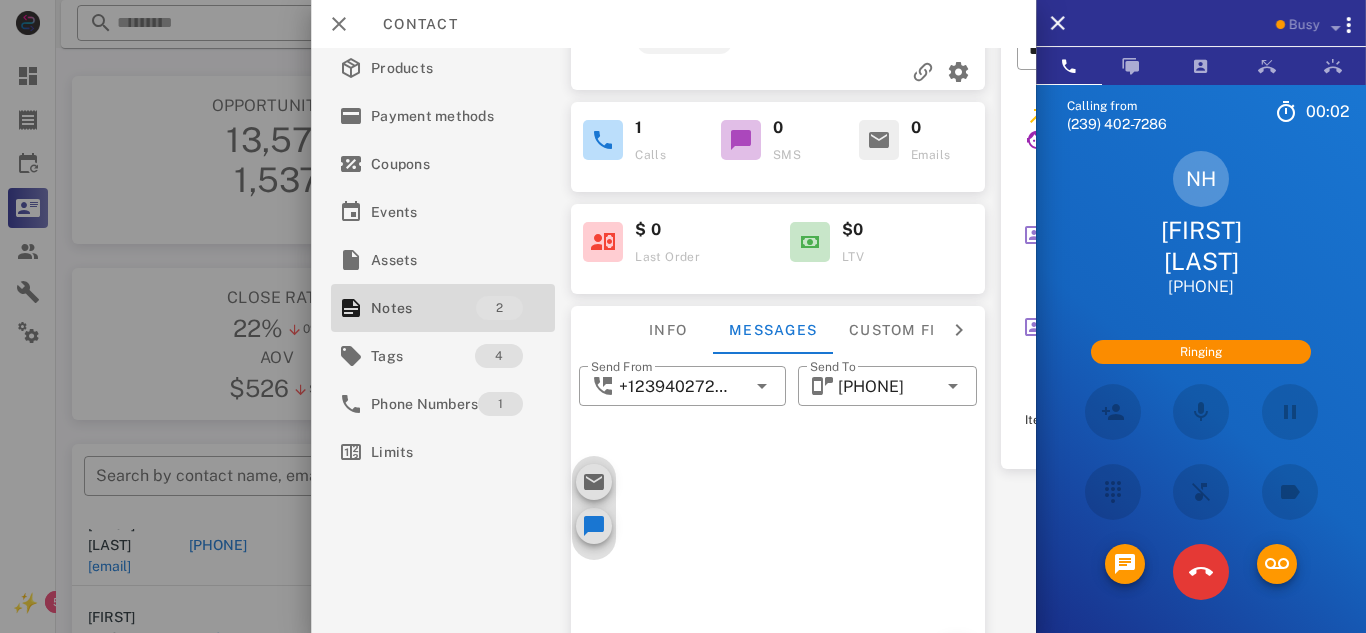 scroll, scrollTop: 136, scrollLeft: 0, axis: vertical 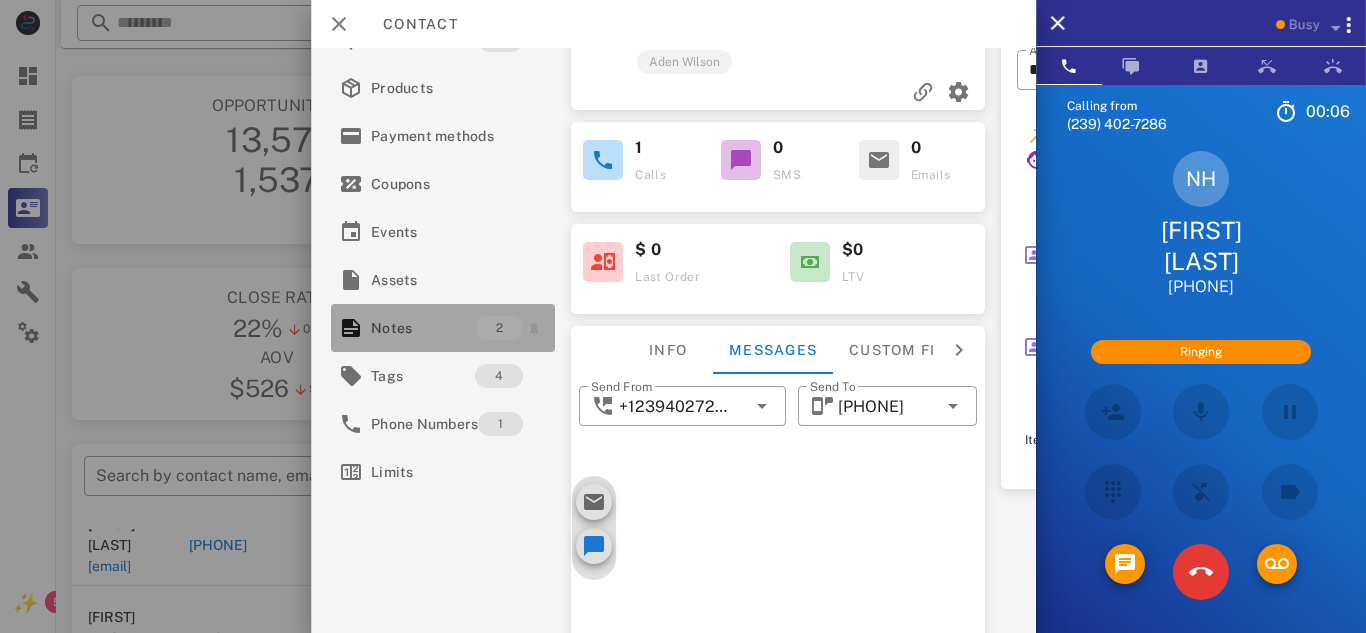 click on "2" at bounding box center (499, 328) 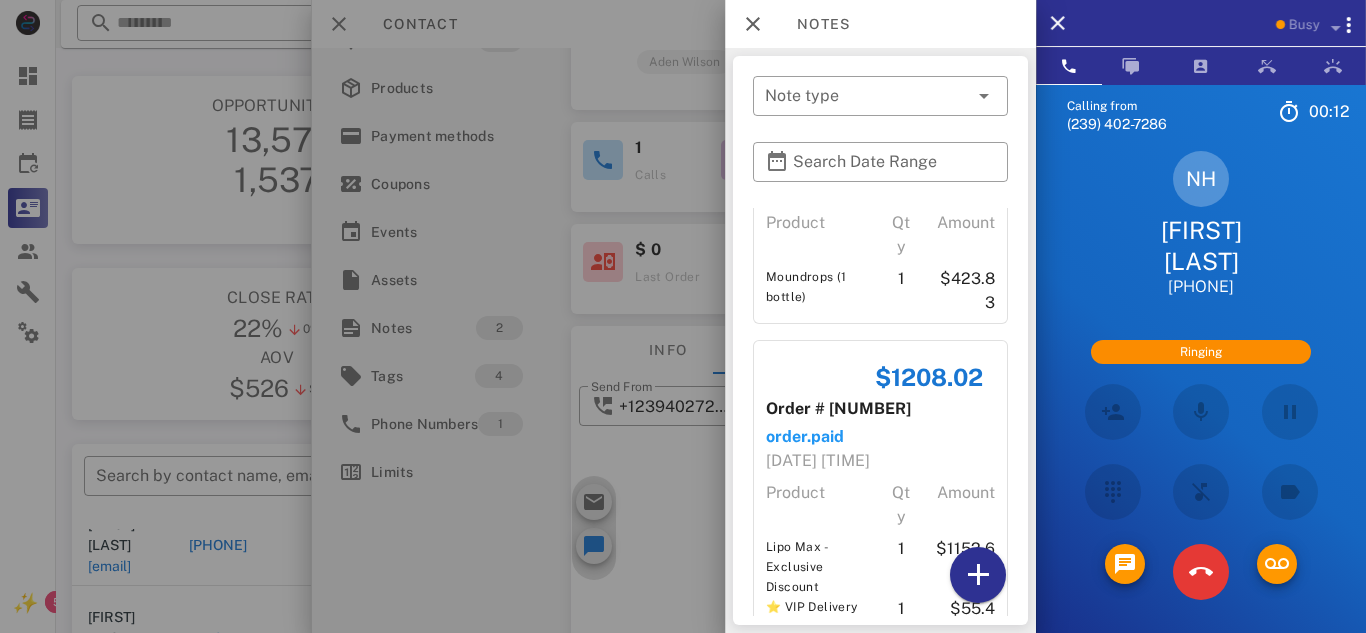 scroll, scrollTop: 144, scrollLeft: 0, axis: vertical 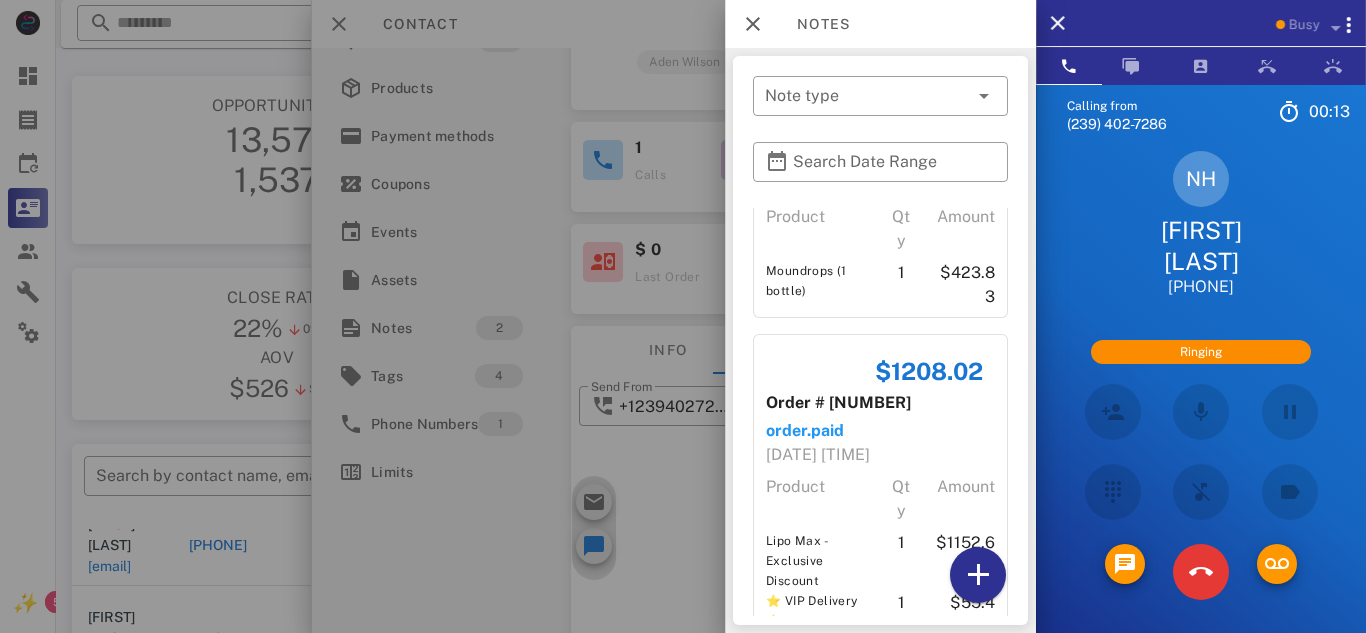 click at bounding box center [683, 316] 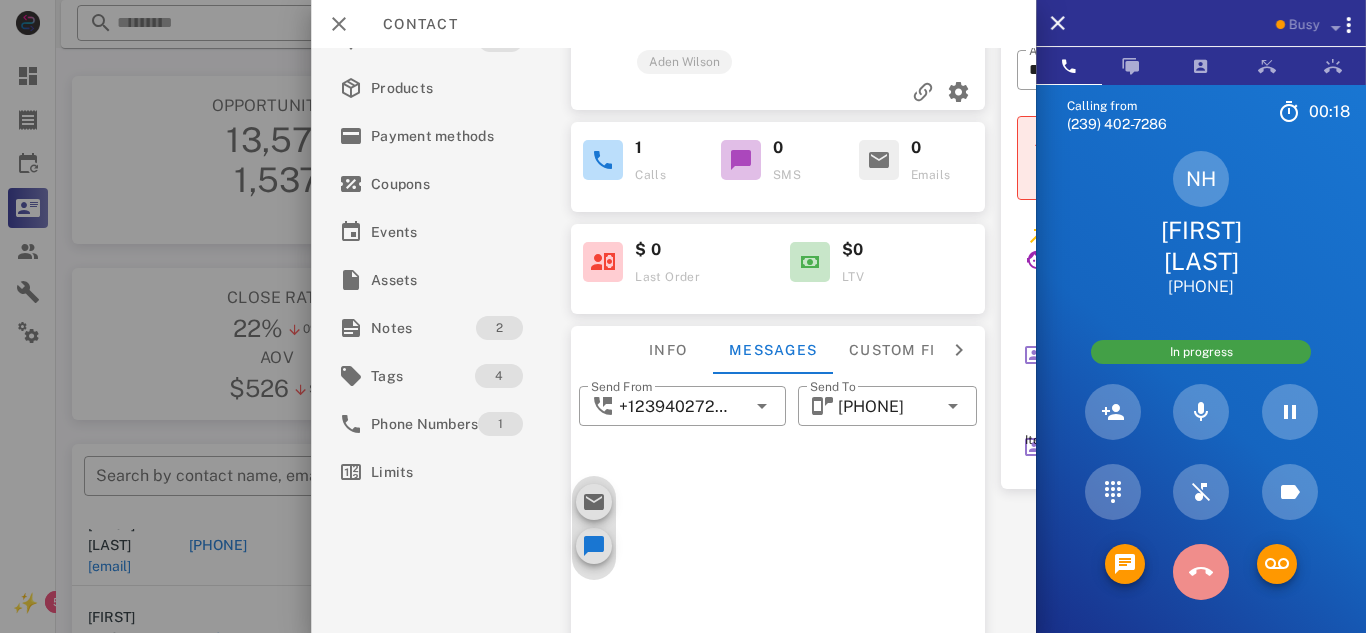 click at bounding box center (1201, 572) 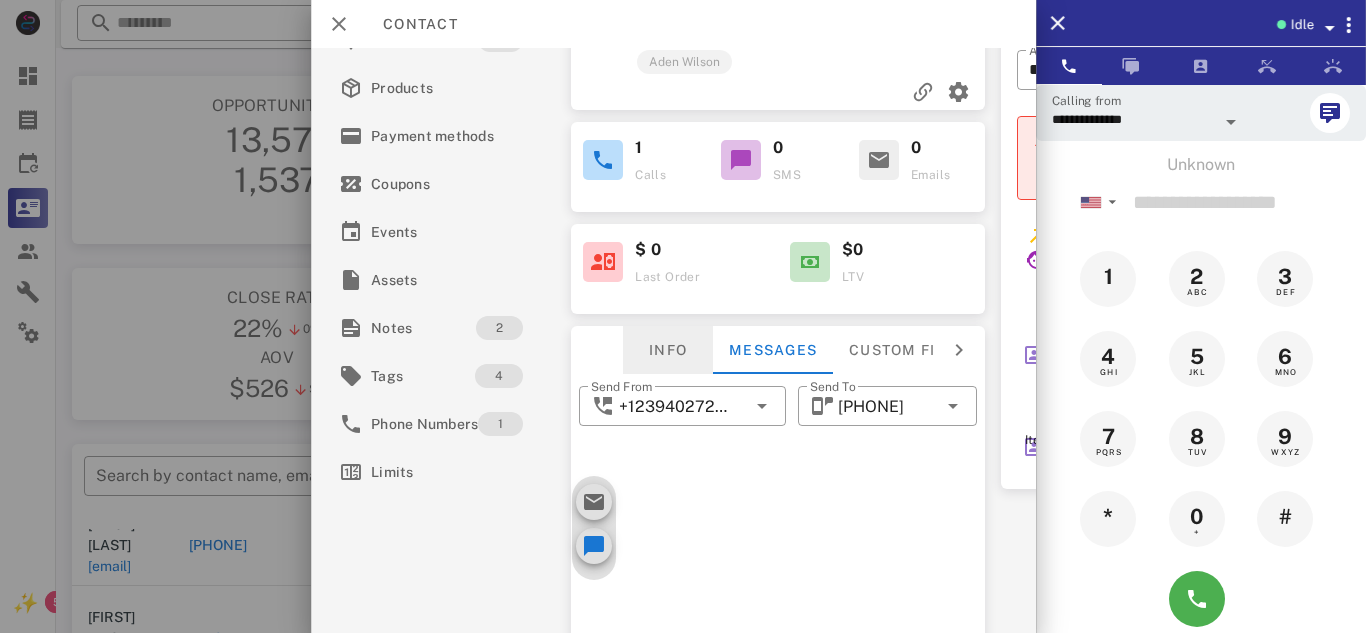 click on "Info" at bounding box center [668, 350] 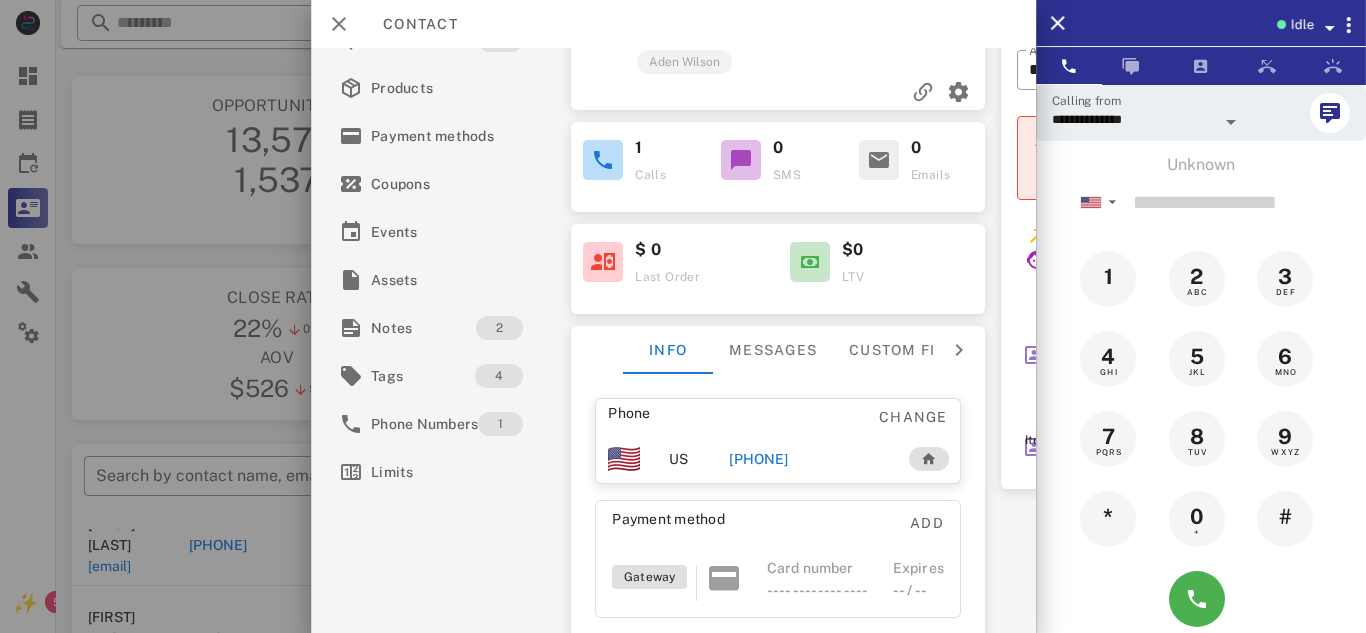 click on "[PHONE]" at bounding box center (758, 459) 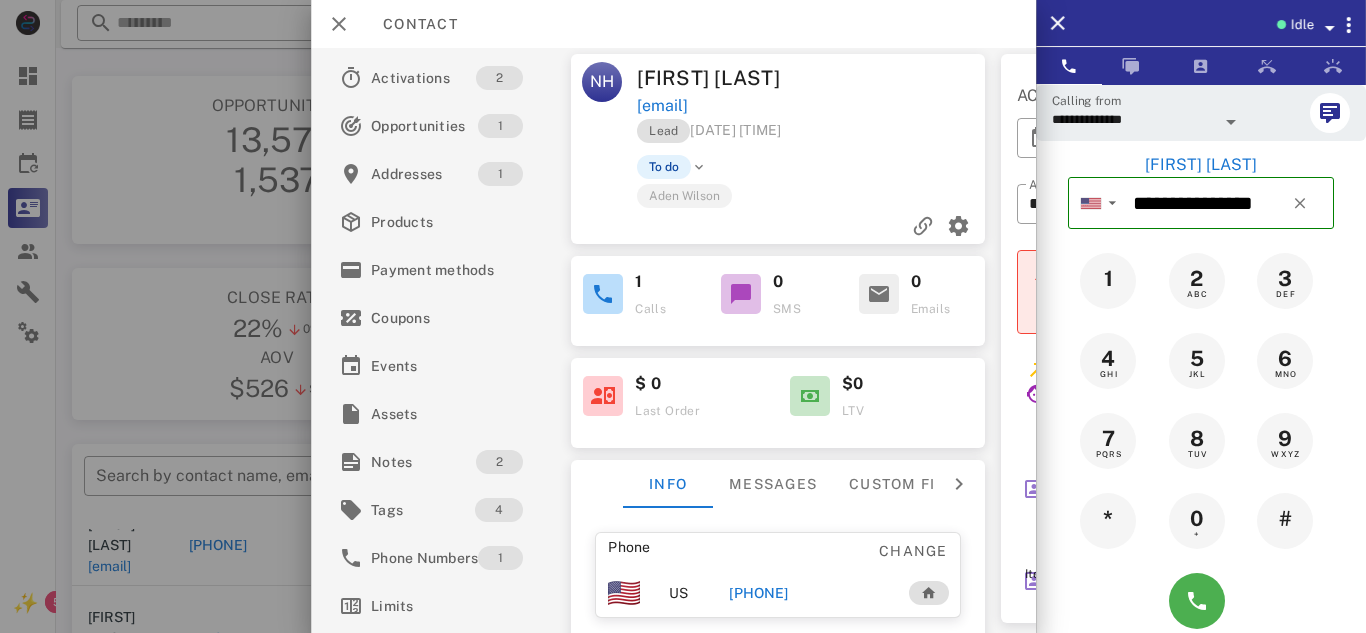 scroll, scrollTop: 0, scrollLeft: 0, axis: both 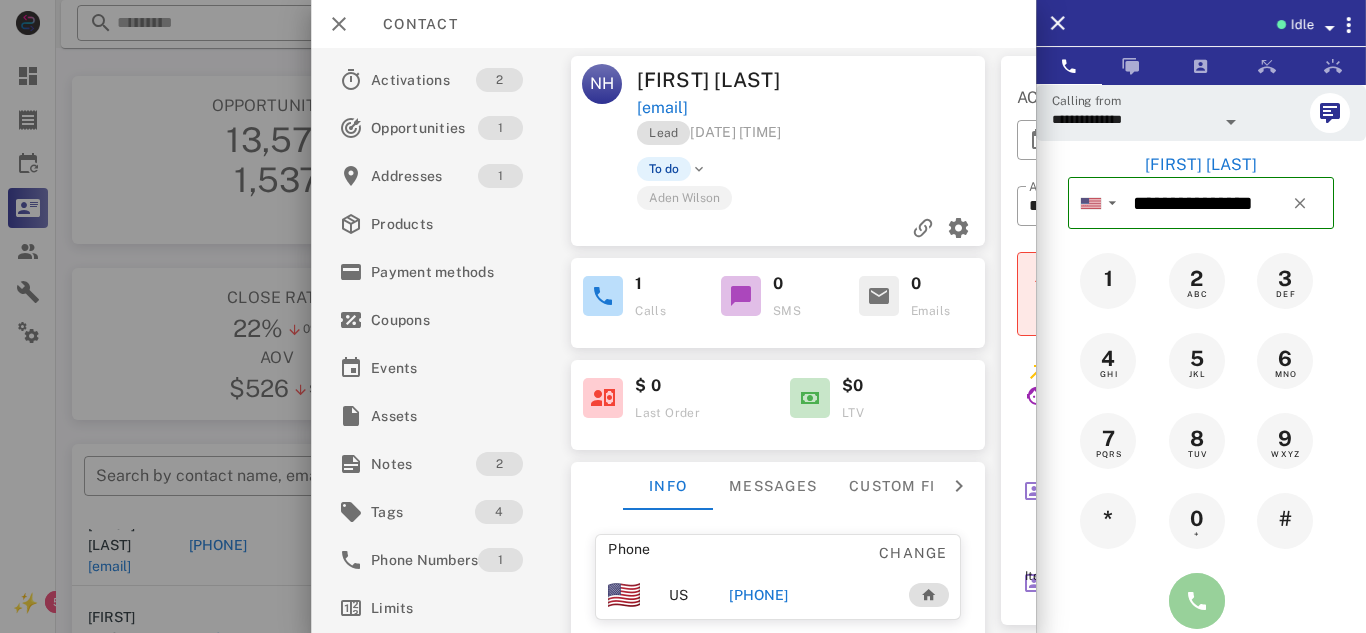 click at bounding box center (1197, 601) 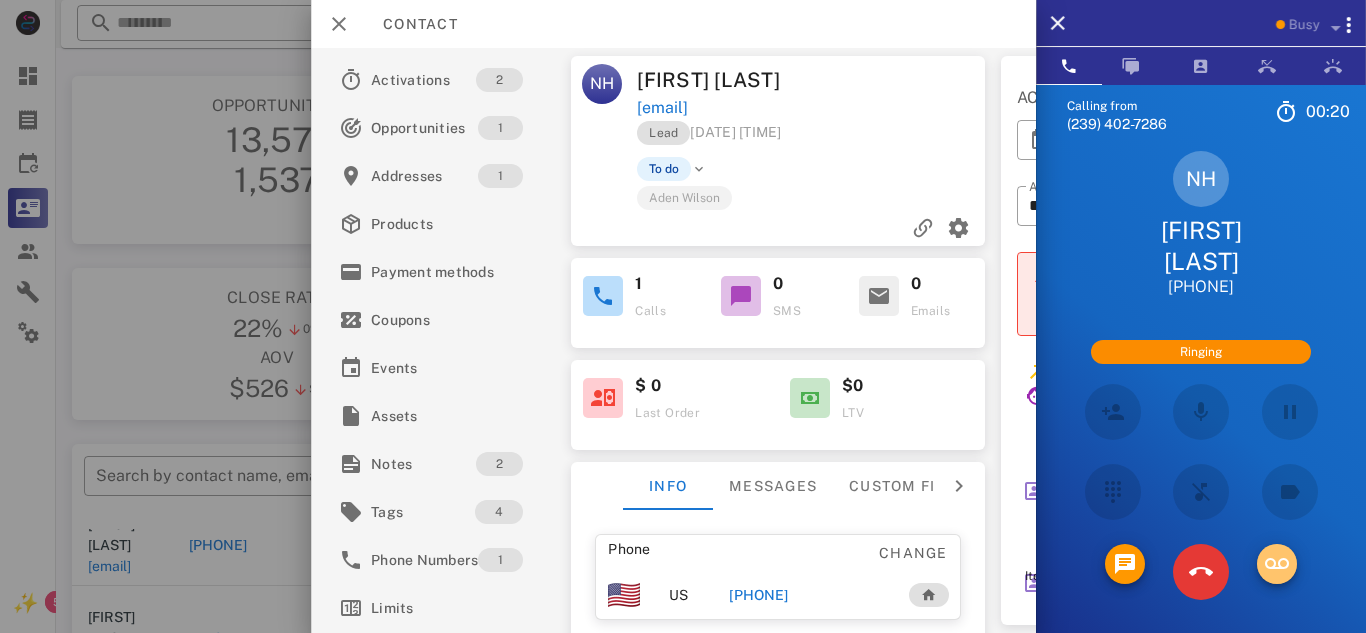 click at bounding box center (1277, 564) 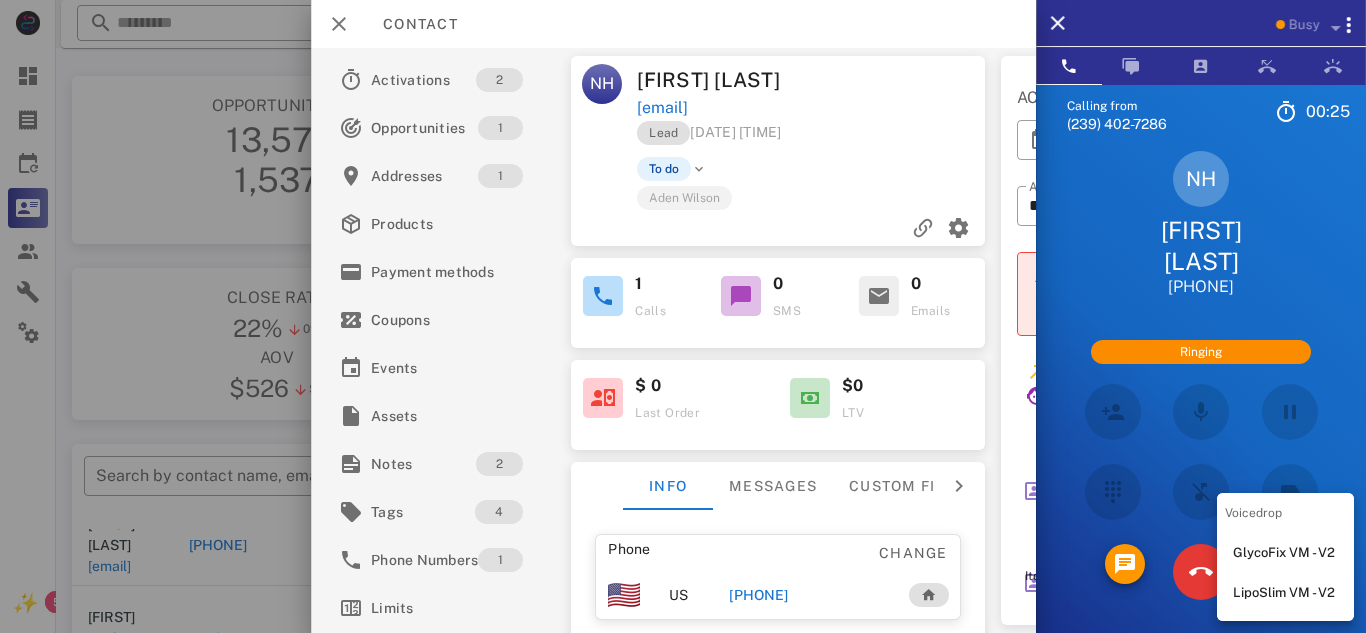 click on "LipoSlim VM - V2" at bounding box center (1285, 593) 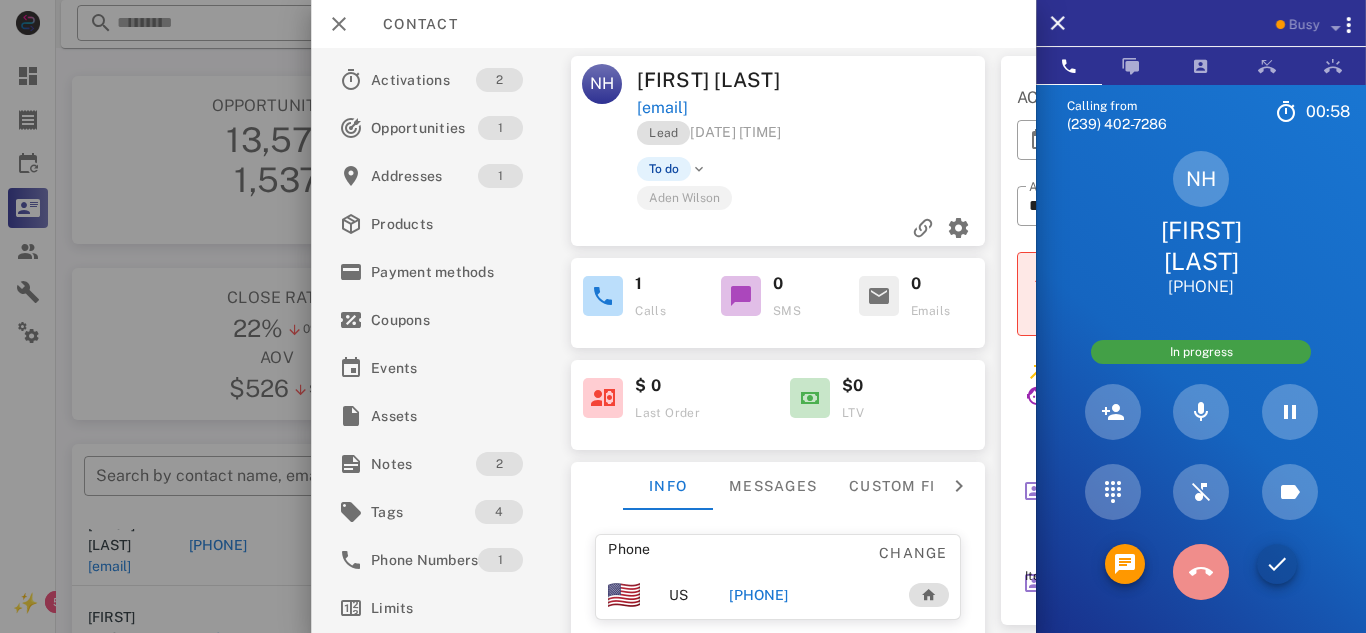 click at bounding box center [1201, 572] 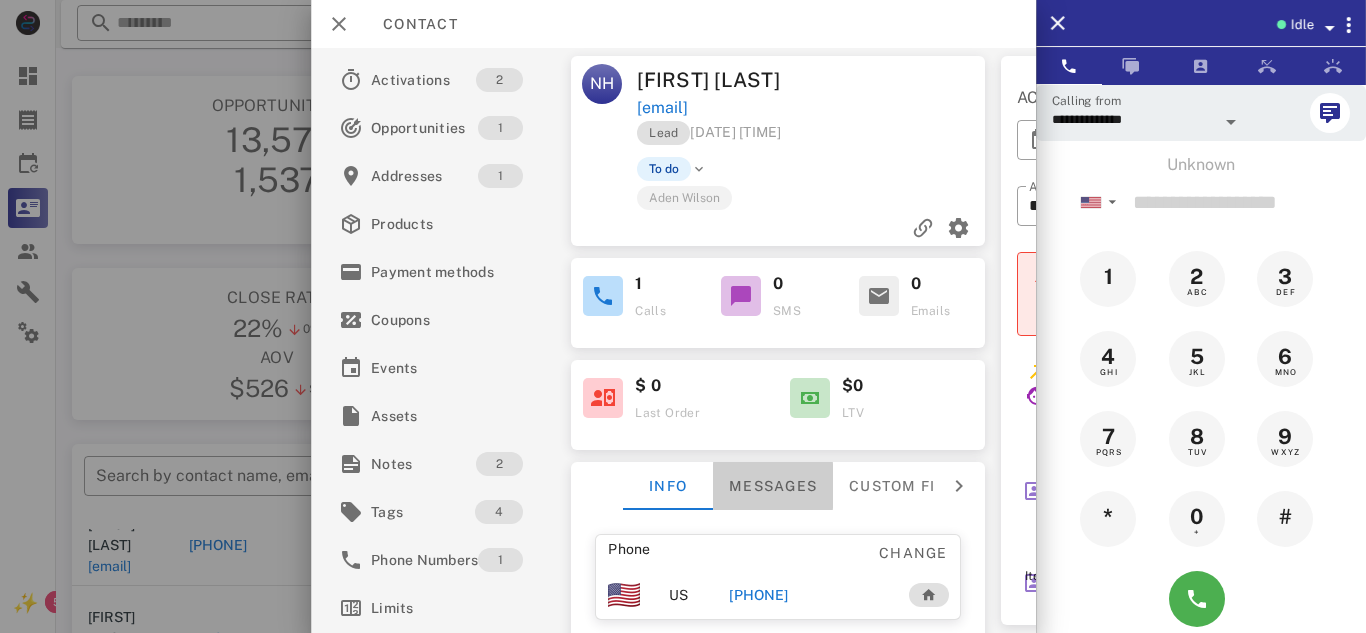 click on "Messages" at bounding box center (773, 486) 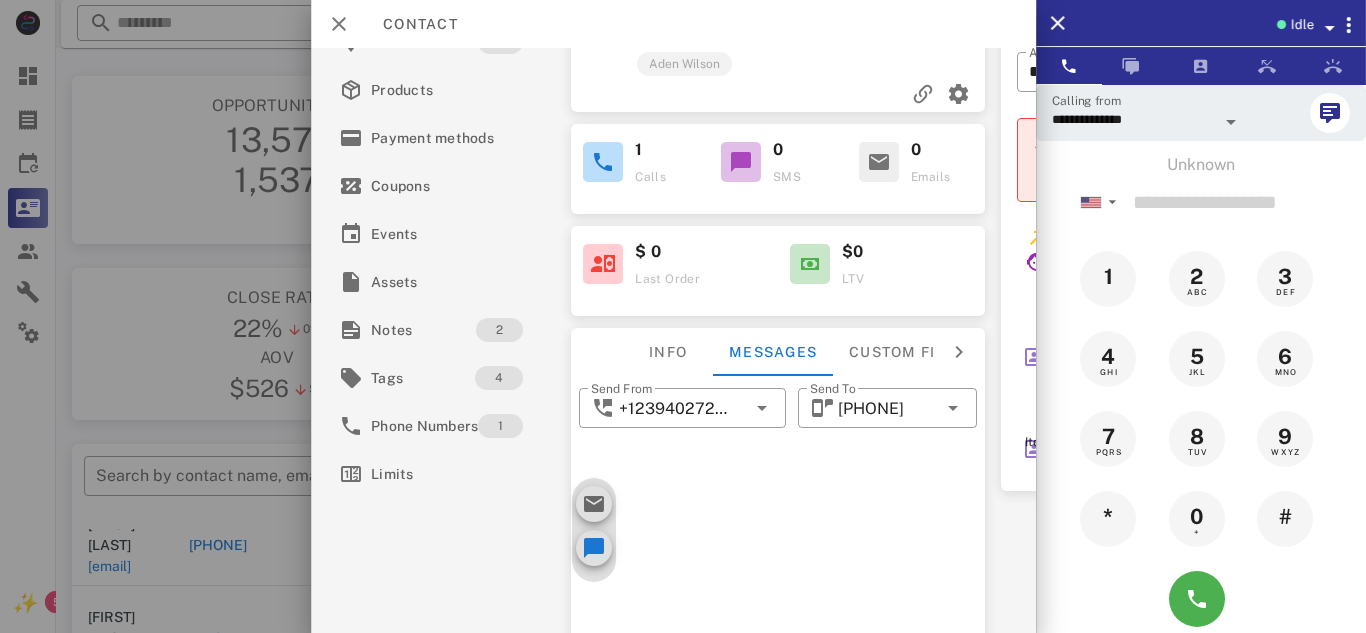 scroll, scrollTop: 289, scrollLeft: 0, axis: vertical 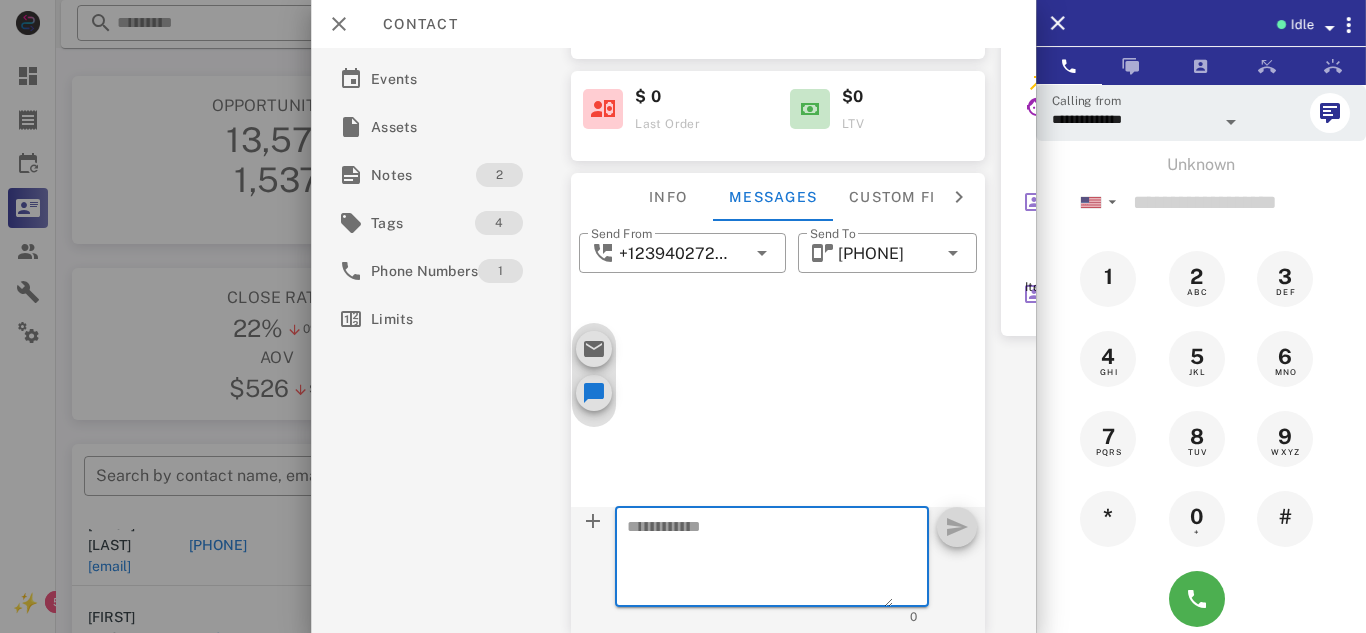 paste on "**********" 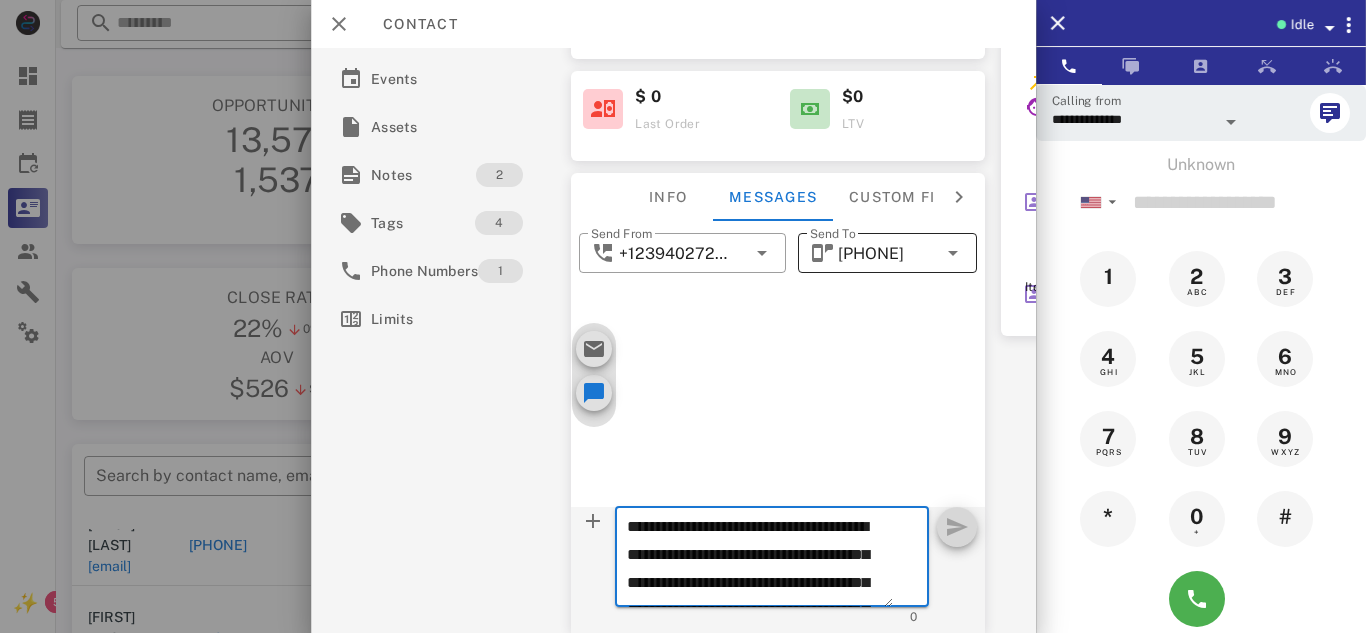 scroll, scrollTop: 153, scrollLeft: 0, axis: vertical 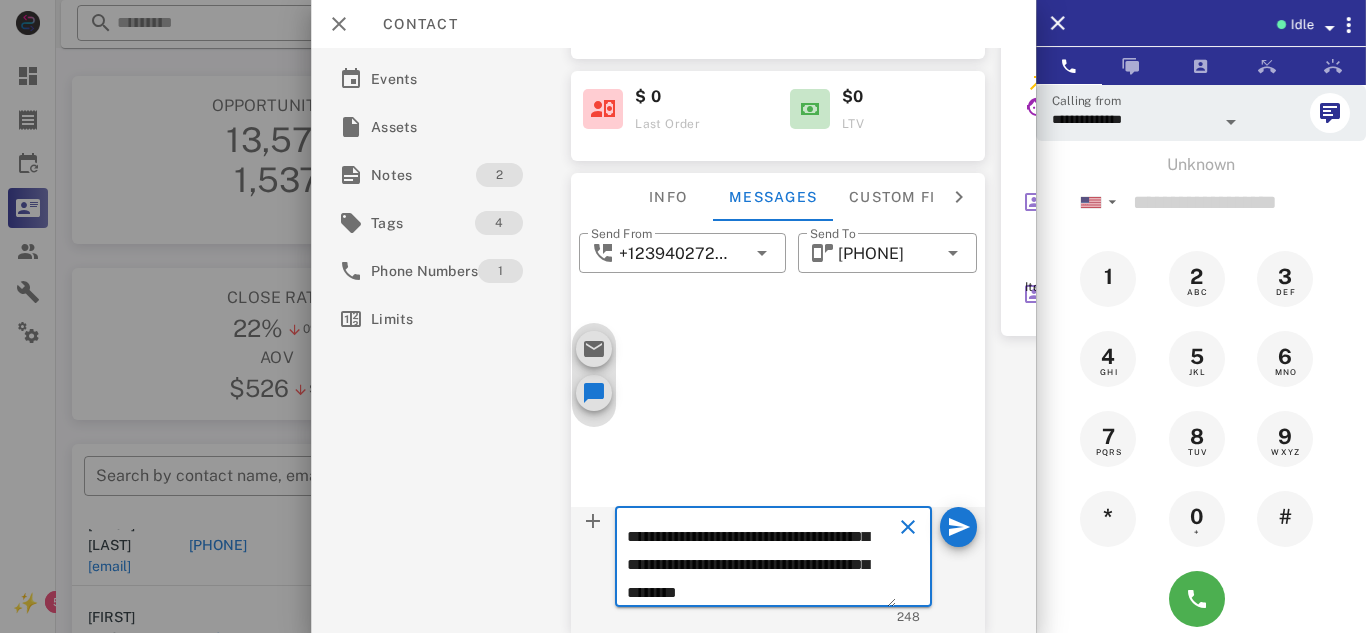 click on "**********" at bounding box center [761, 560] 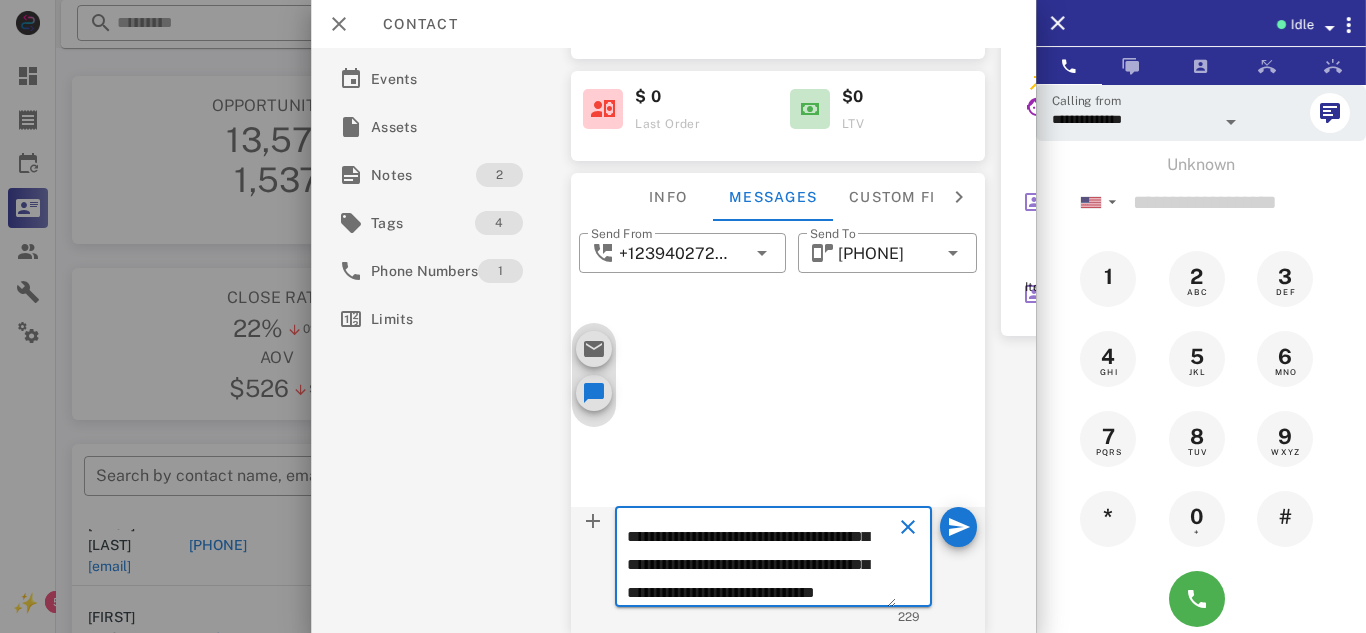 scroll, scrollTop: 153, scrollLeft: 0, axis: vertical 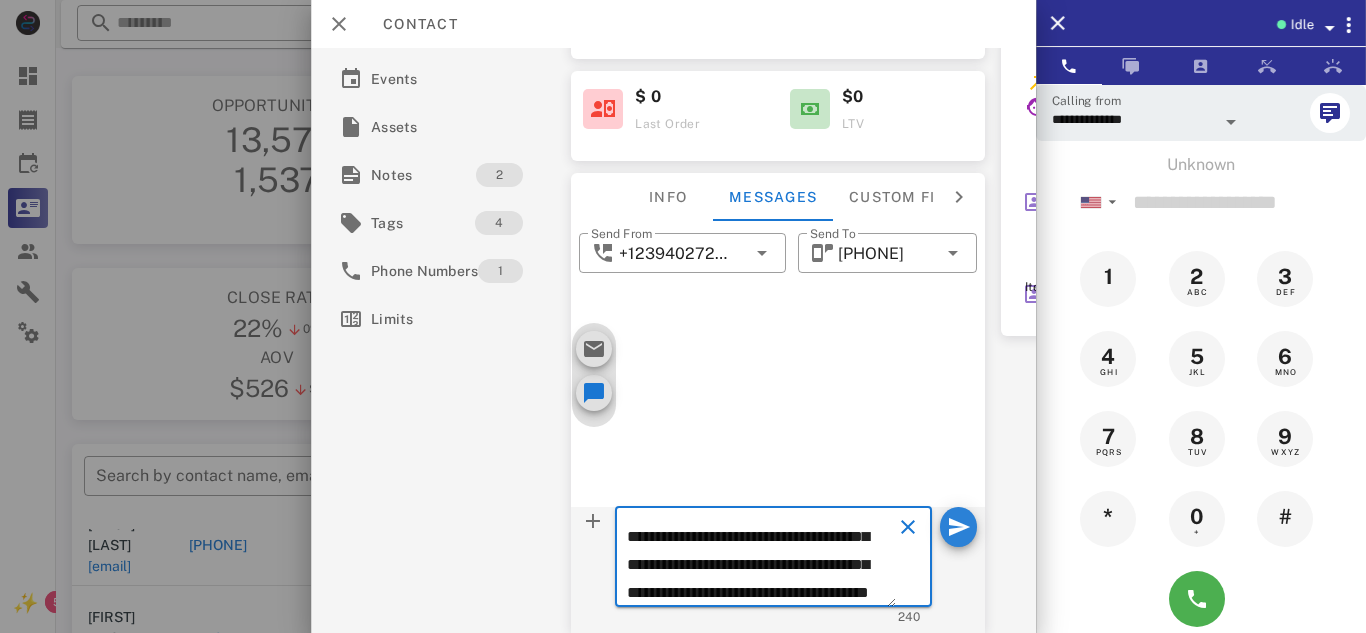 type on "**********" 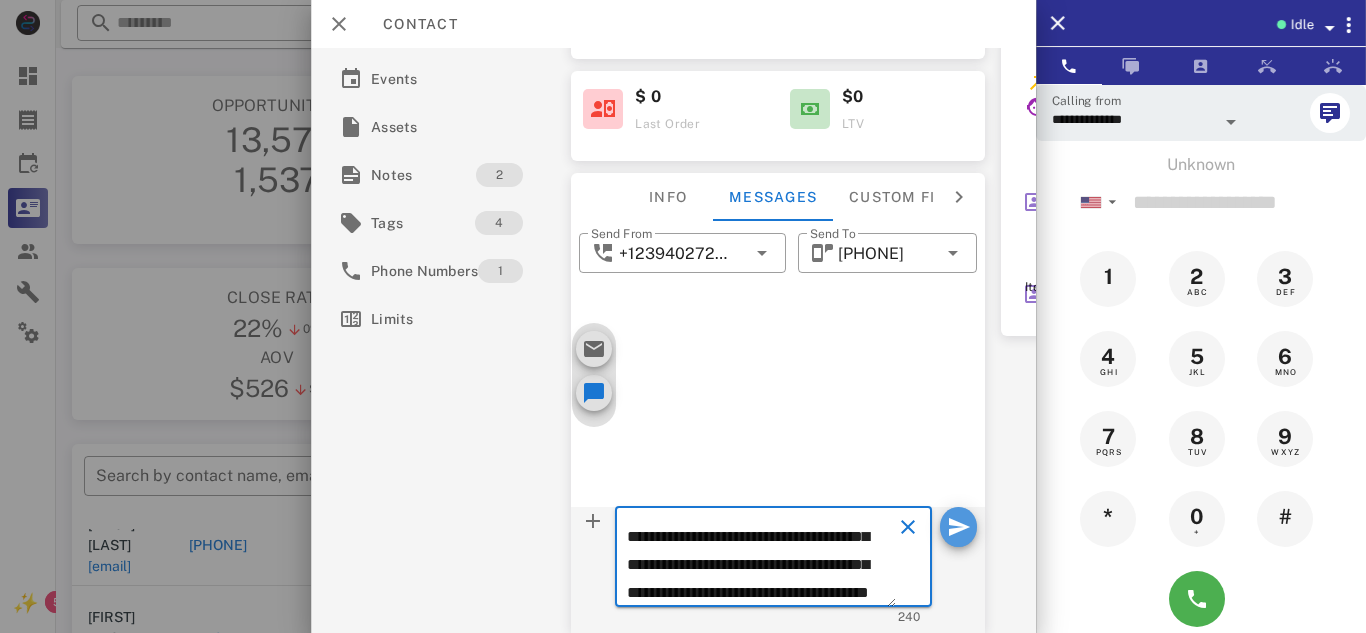 click at bounding box center [958, 527] 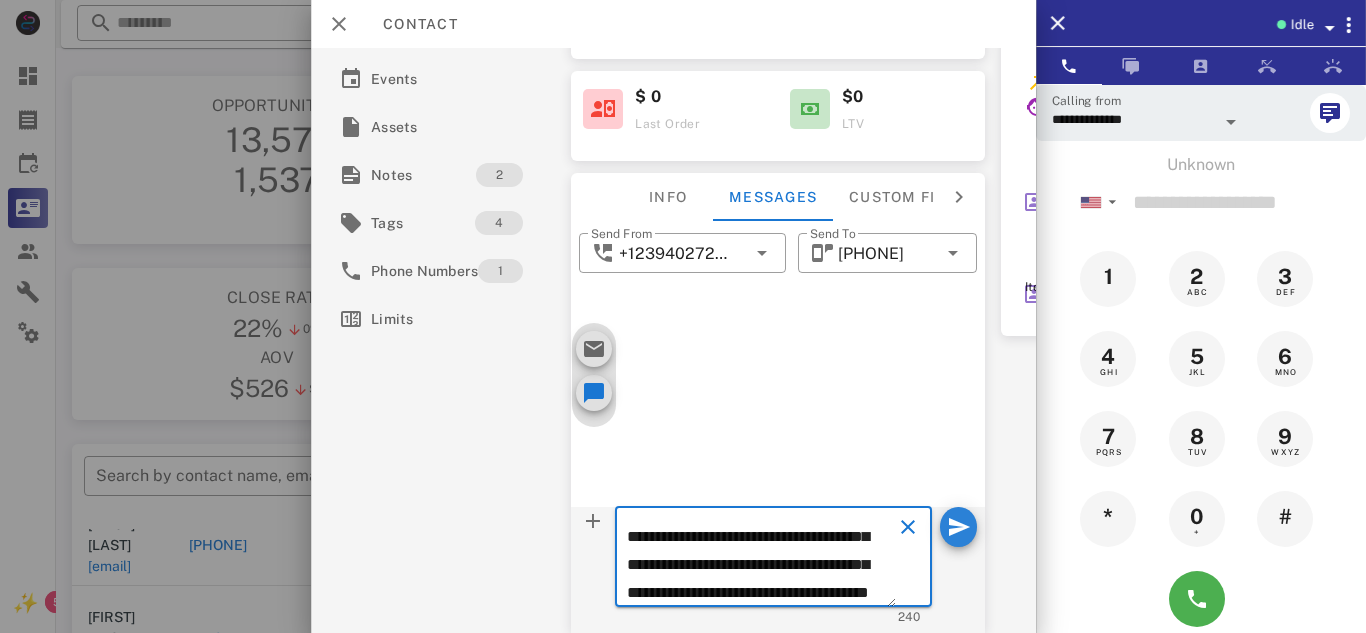 type 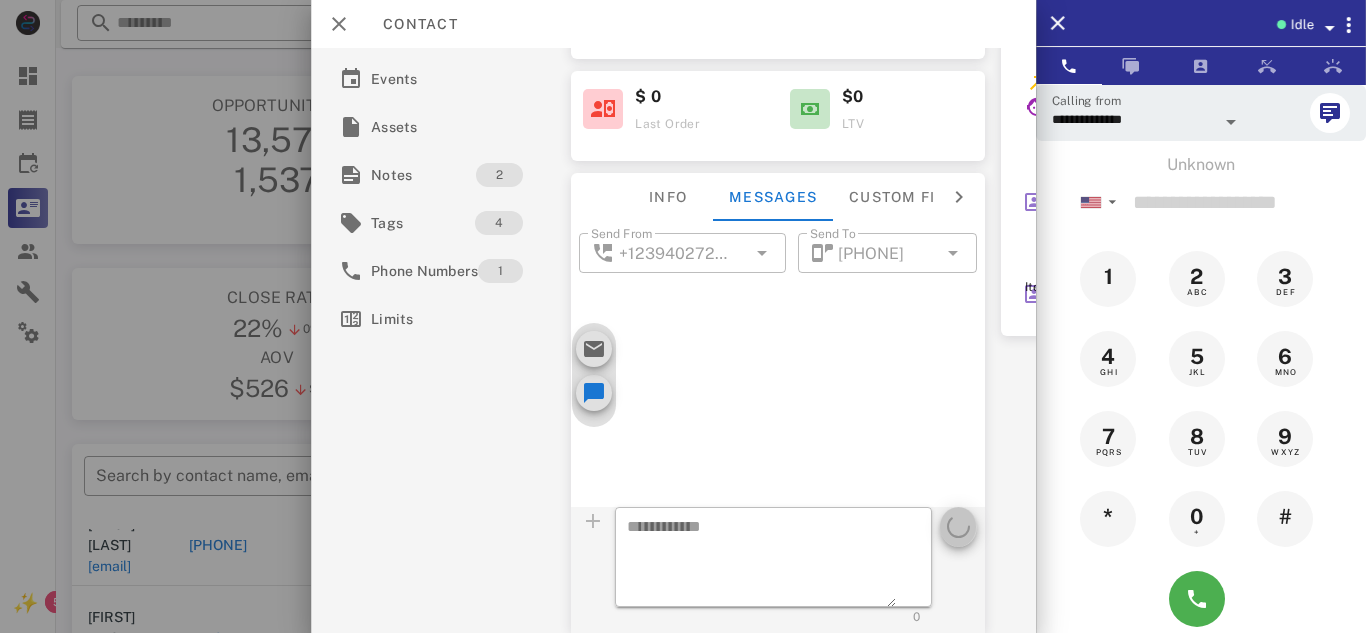 scroll, scrollTop: 0, scrollLeft: 0, axis: both 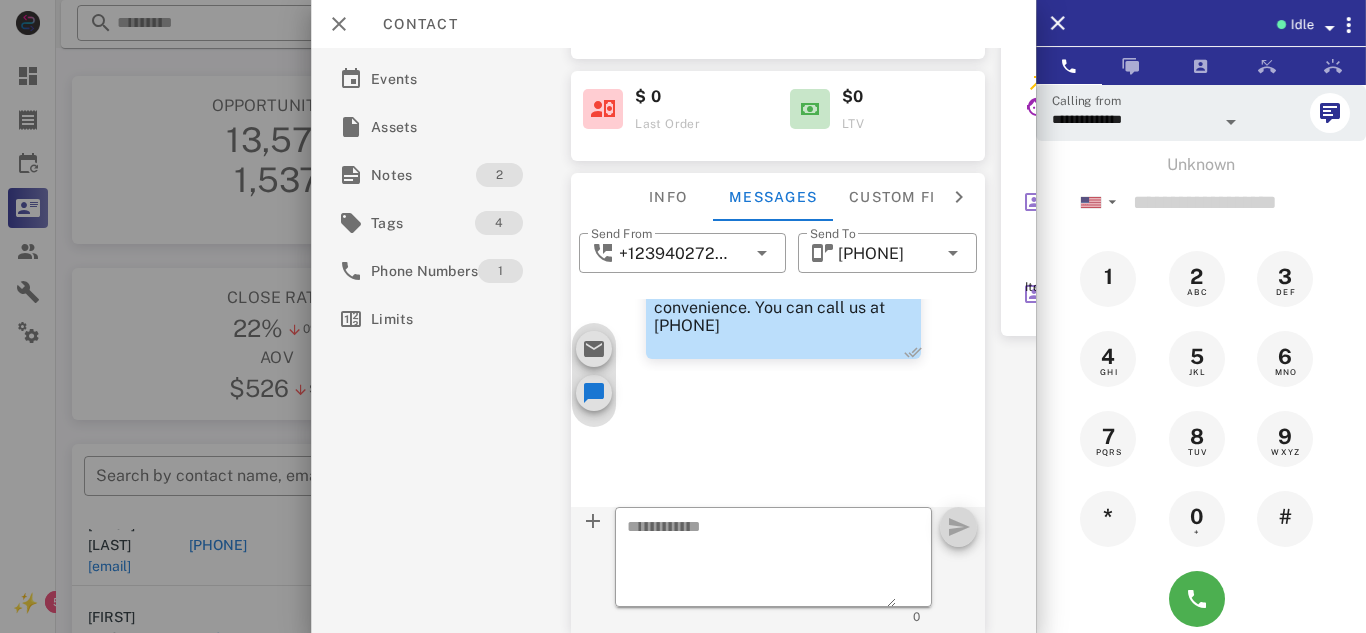 click on "[DATE], [TIME] [FIRST] [LAST] This is the LipoSlim that you purchased online for your weight loss with Dr. Lewis Office. We need to confirm some important details about your order. Please give us a call back at your earliest convenience. You can call us at [PHONE]" at bounding box center (782, 407) 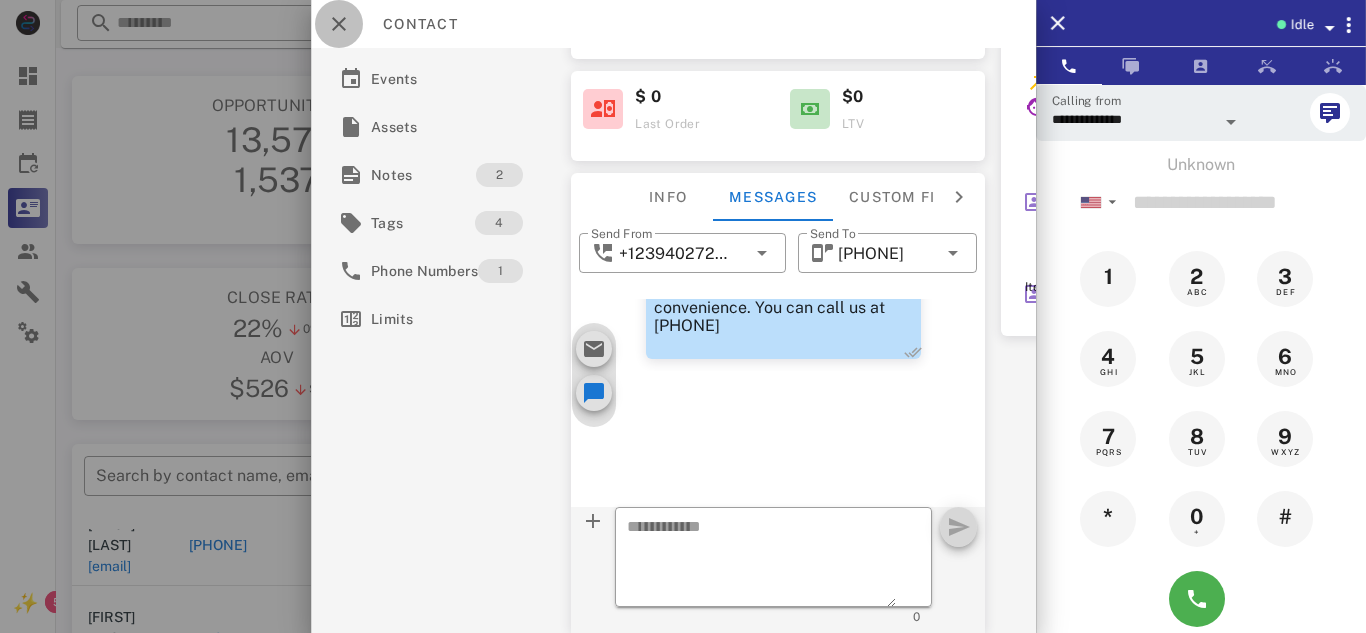 click at bounding box center (339, 24) 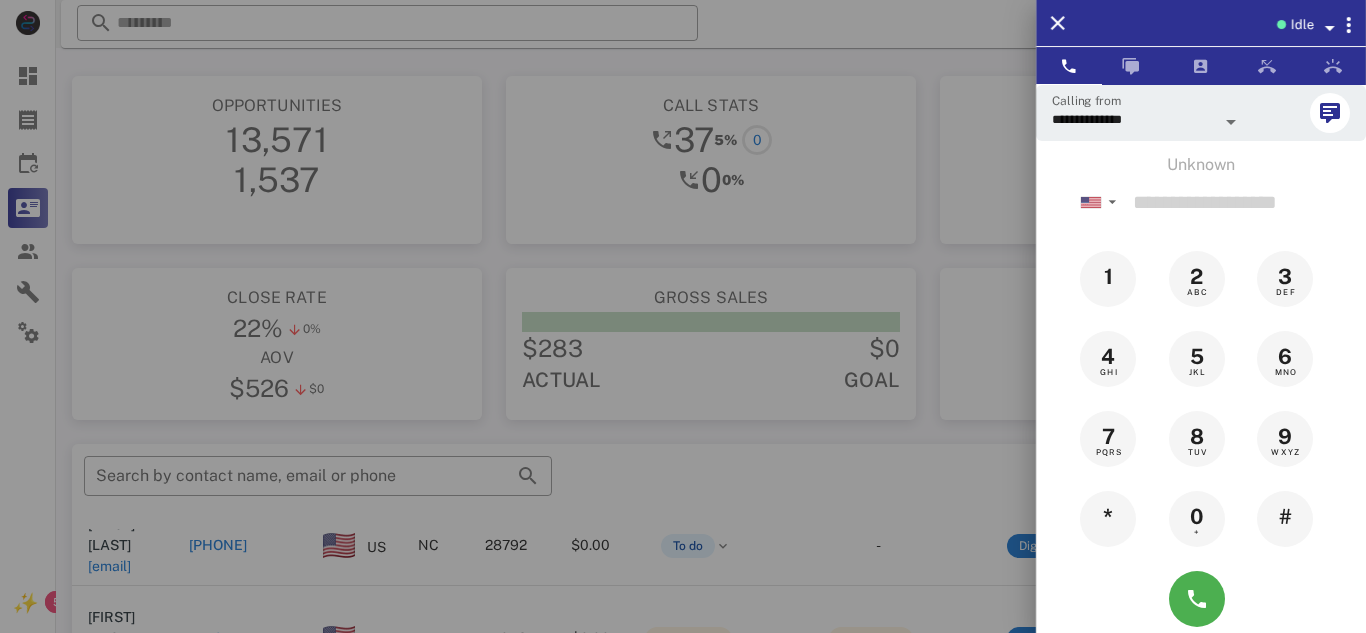 click at bounding box center (683, 316) 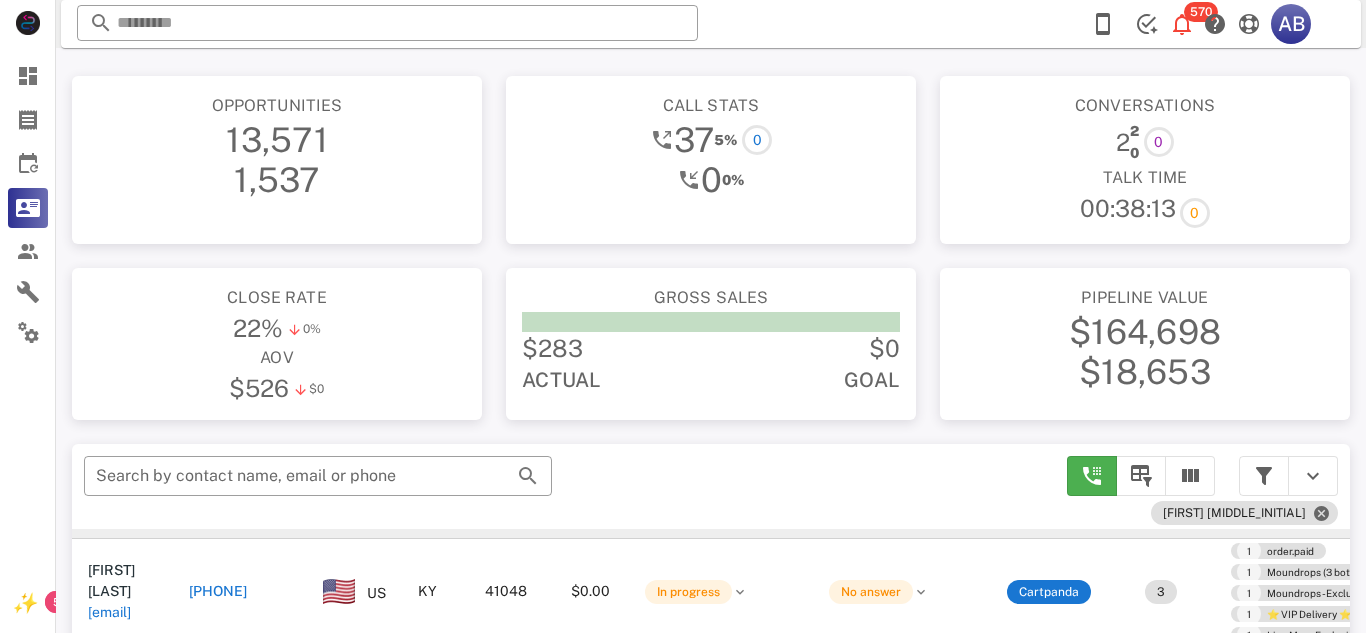 scroll, scrollTop: 130, scrollLeft: 0, axis: vertical 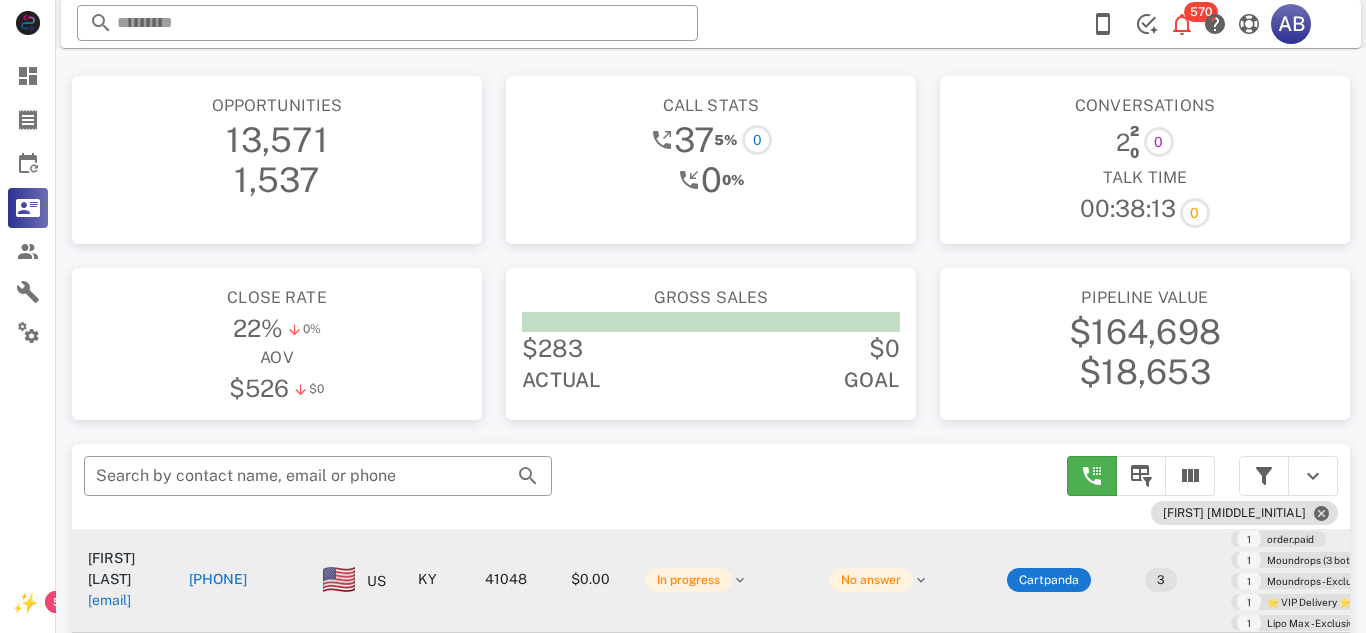 click on "[PHONE]" at bounding box center [218, 579] 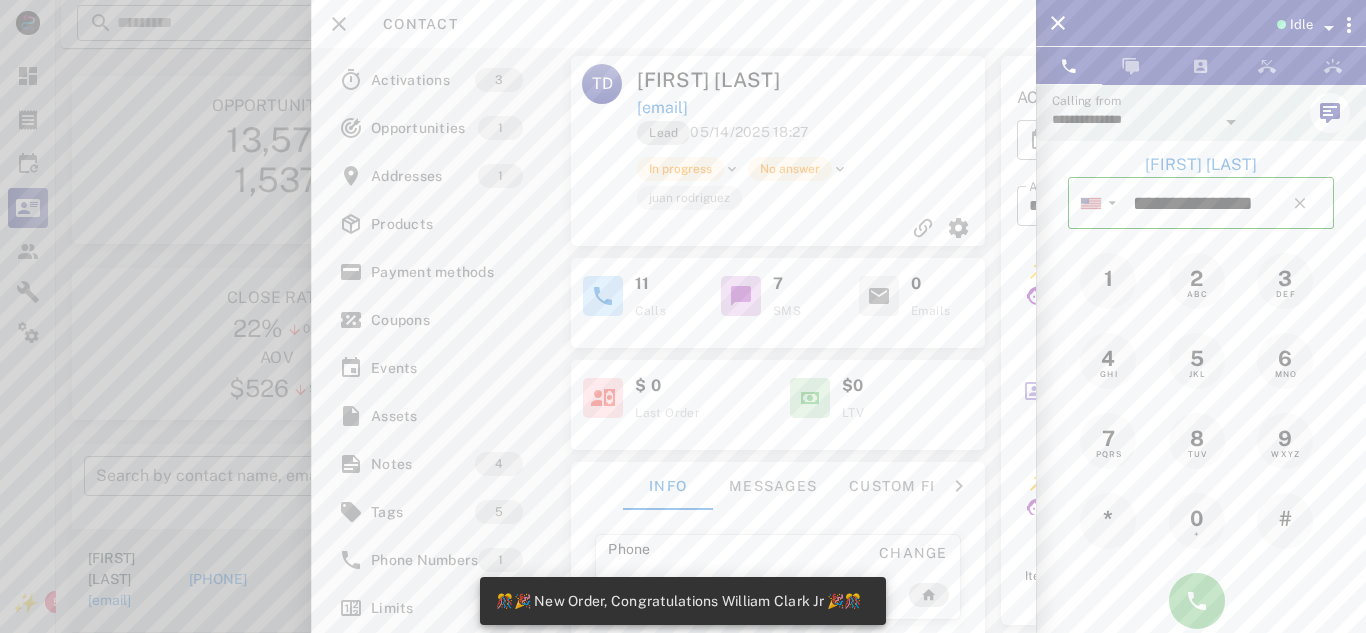 click at bounding box center (1197, 601) 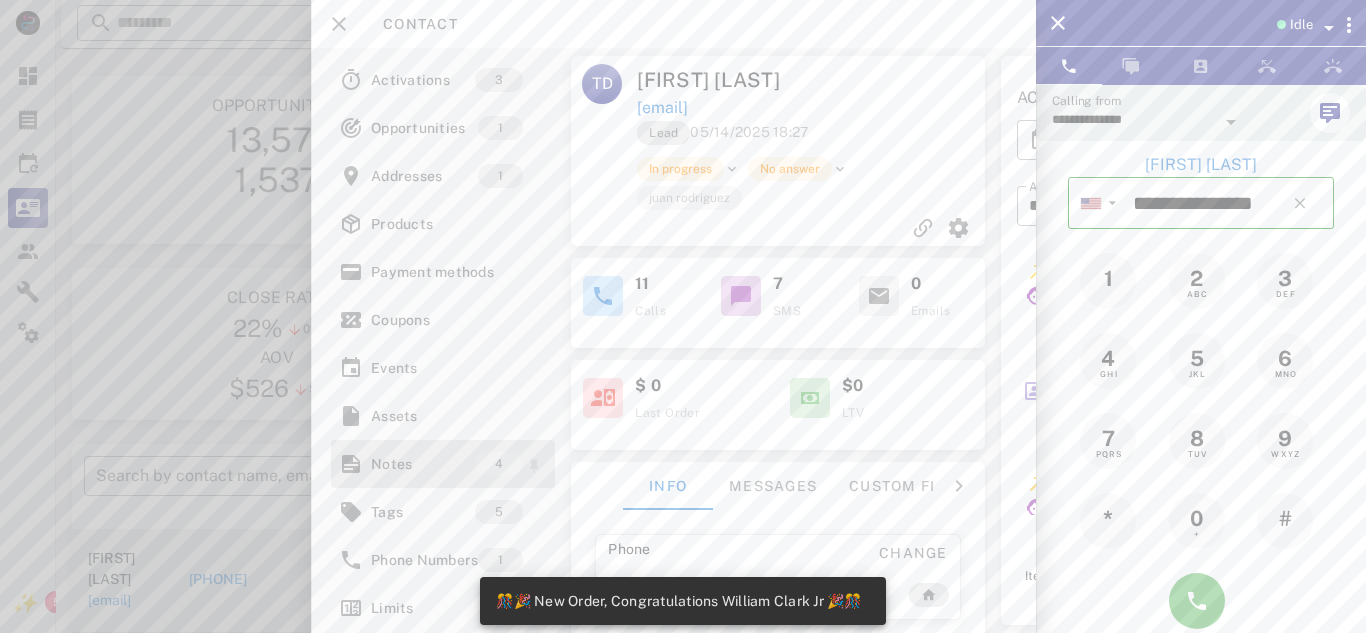 click on "Notes" at bounding box center [423, 464] 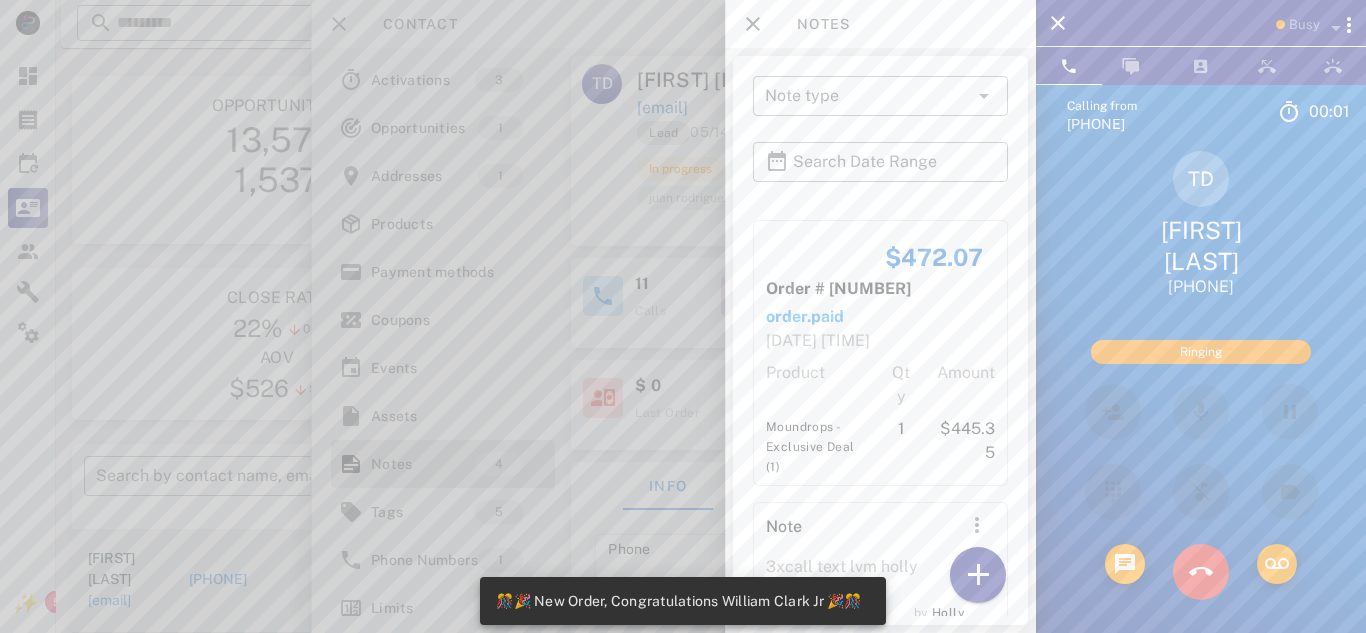 scroll, scrollTop: 644, scrollLeft: 0, axis: vertical 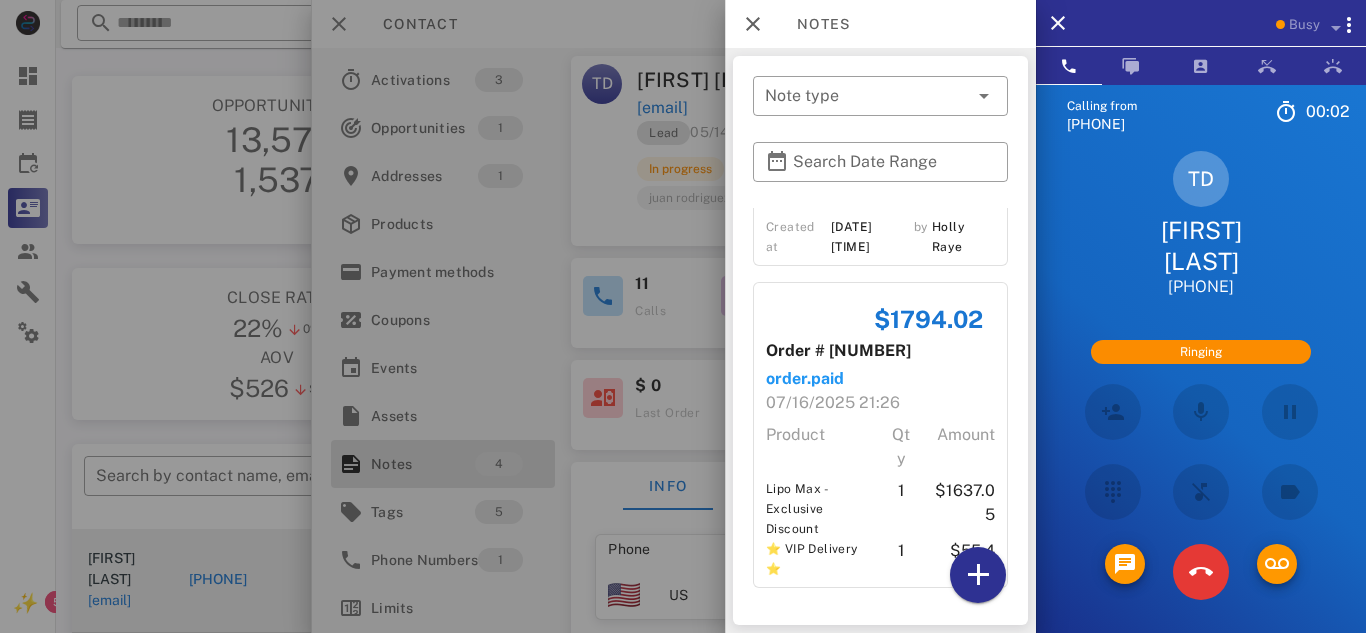 click at bounding box center [683, 316] 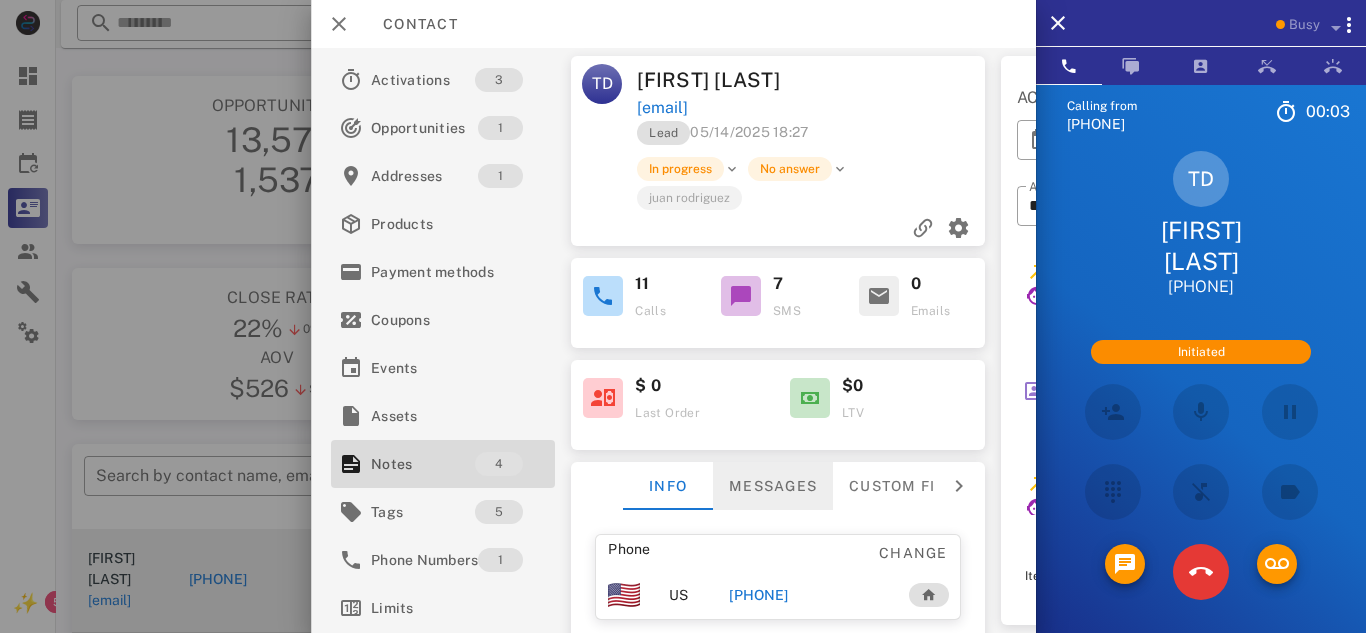 click on "Messages" at bounding box center (773, 486) 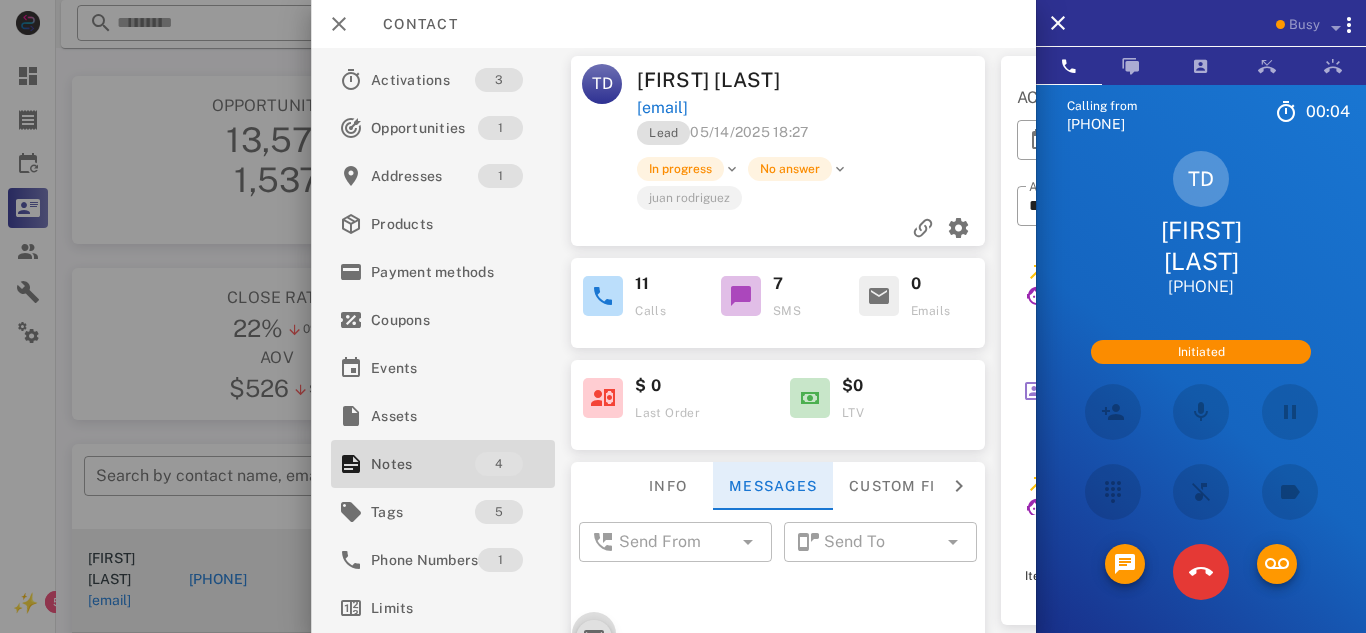 scroll, scrollTop: 1543, scrollLeft: 0, axis: vertical 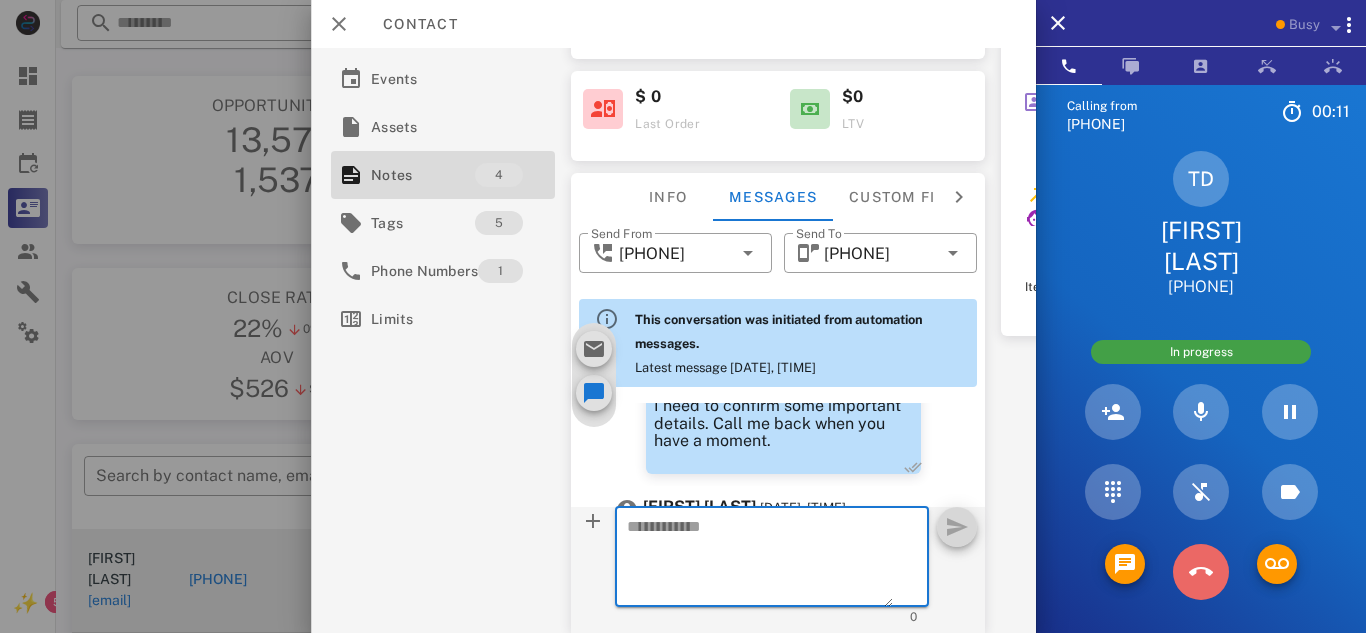 click at bounding box center (1201, 572) 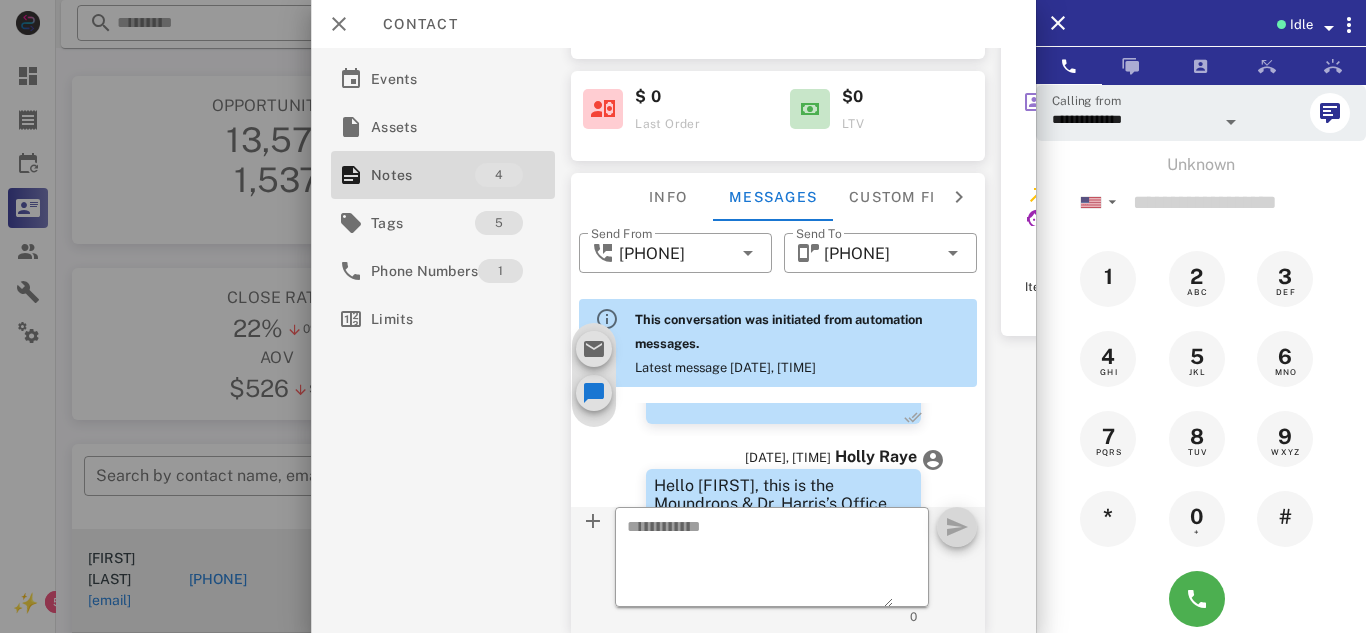 scroll, scrollTop: 1520, scrollLeft: 0, axis: vertical 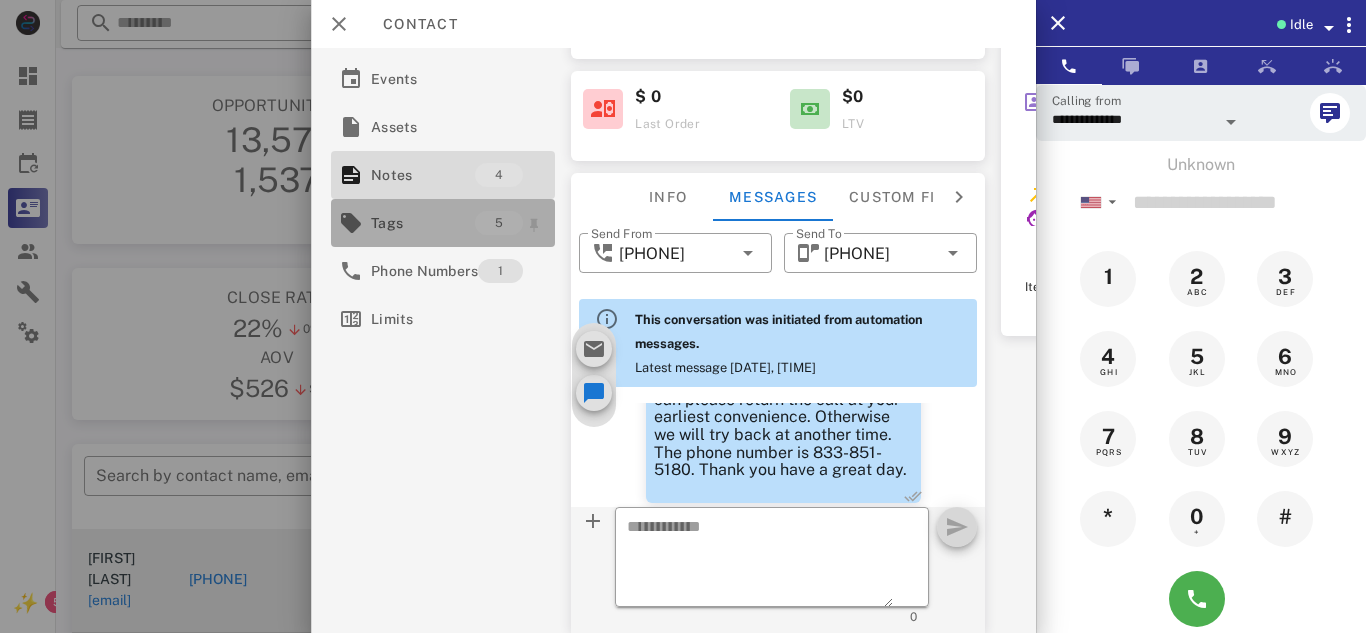 click on "Tags" at bounding box center (423, 223) 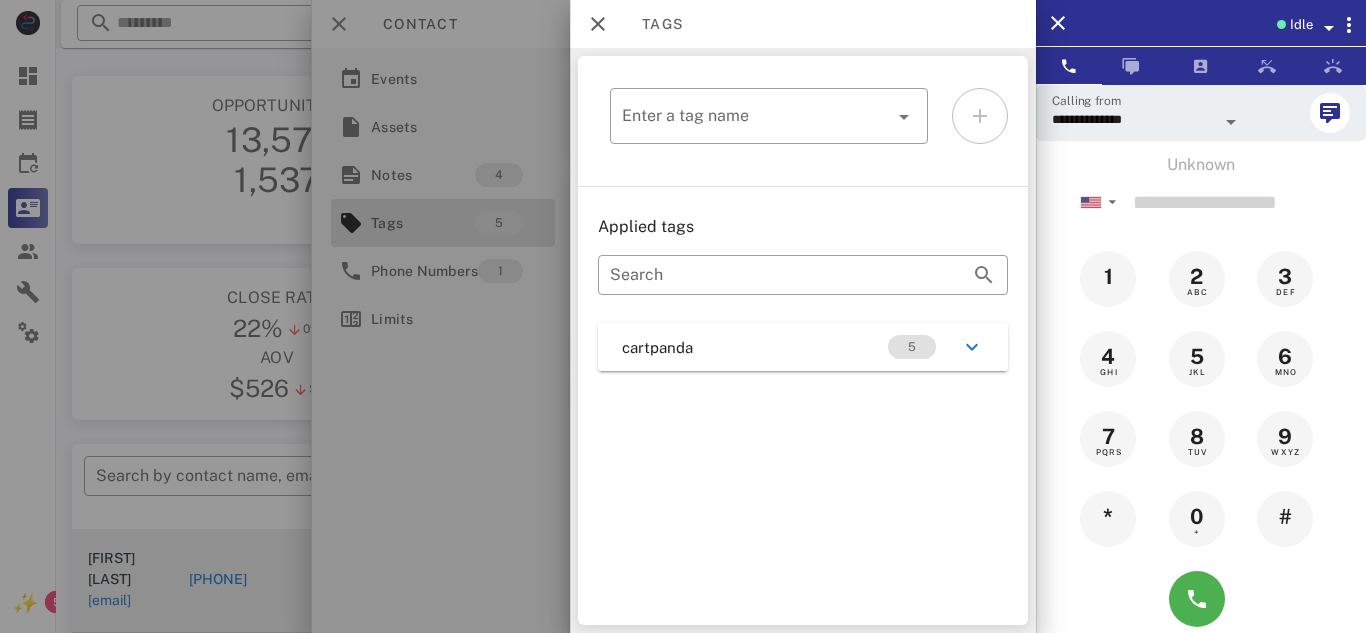 click at bounding box center (683, 316) 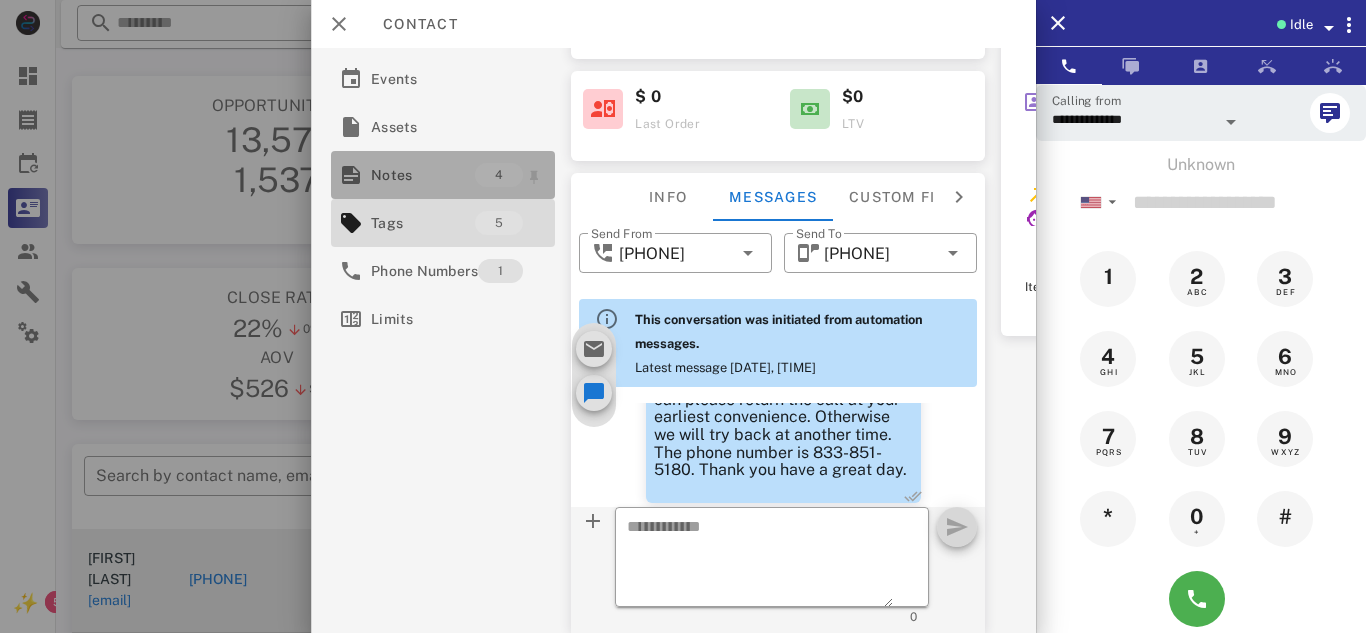 click on "Notes" at bounding box center [423, 175] 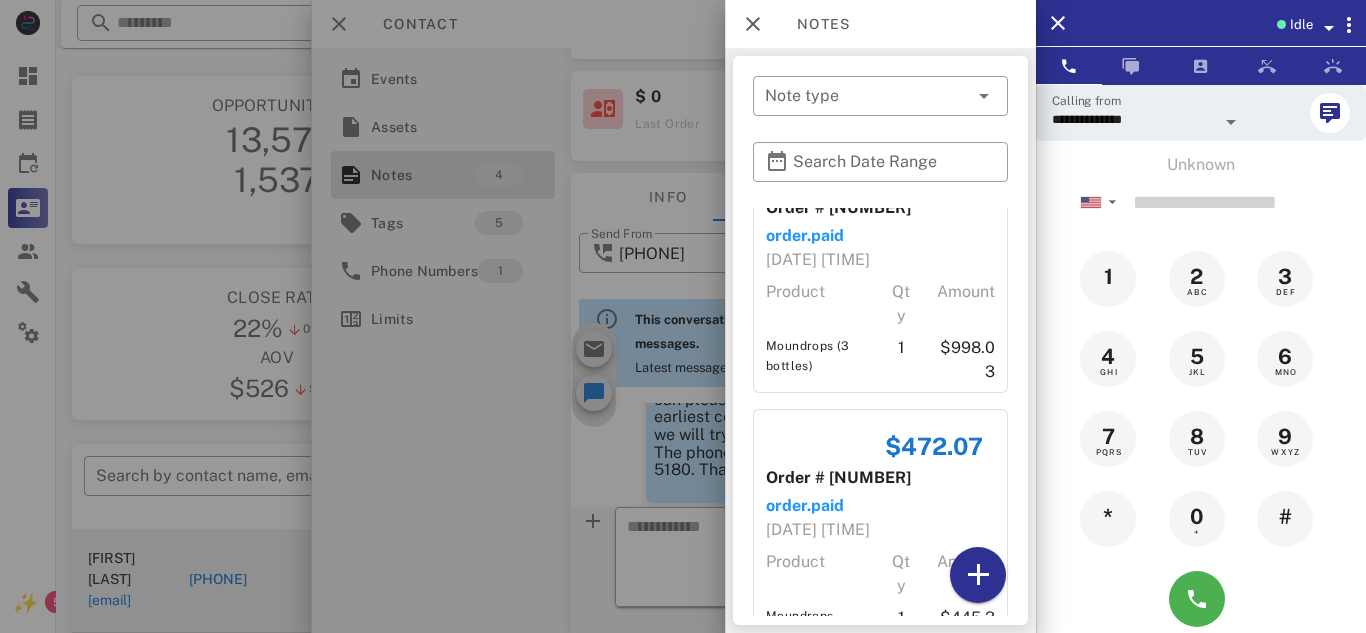 scroll, scrollTop: 71, scrollLeft: 0, axis: vertical 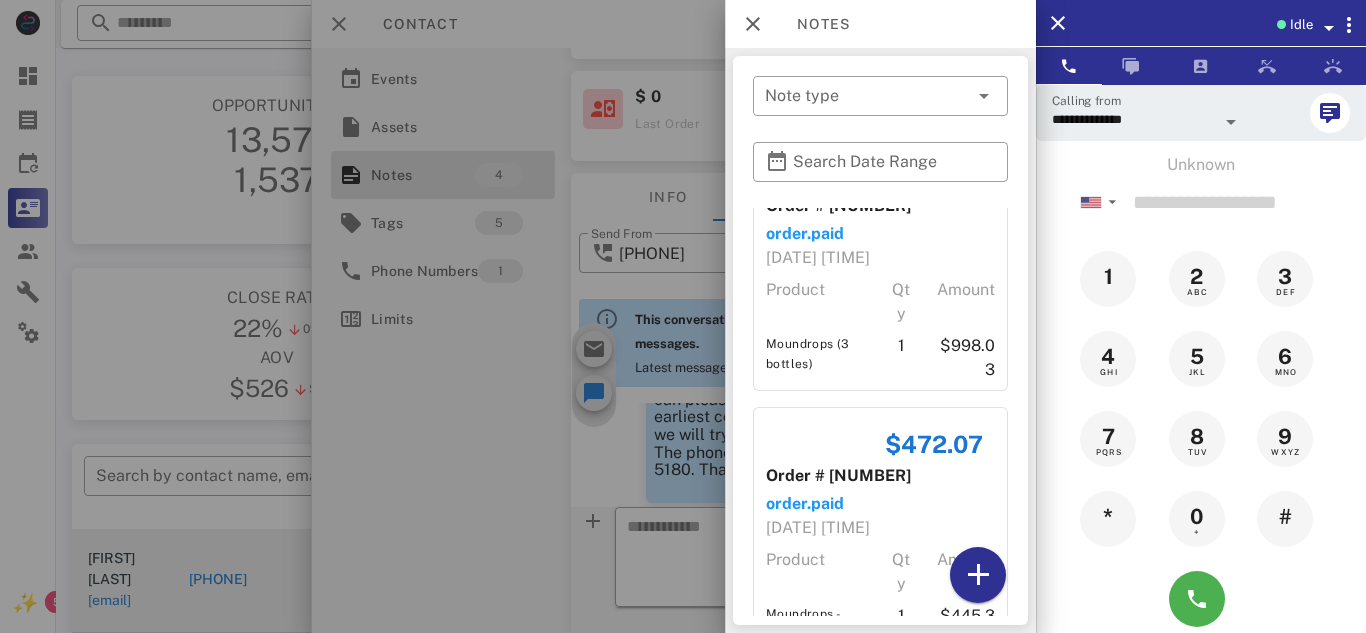 click at bounding box center (683, 316) 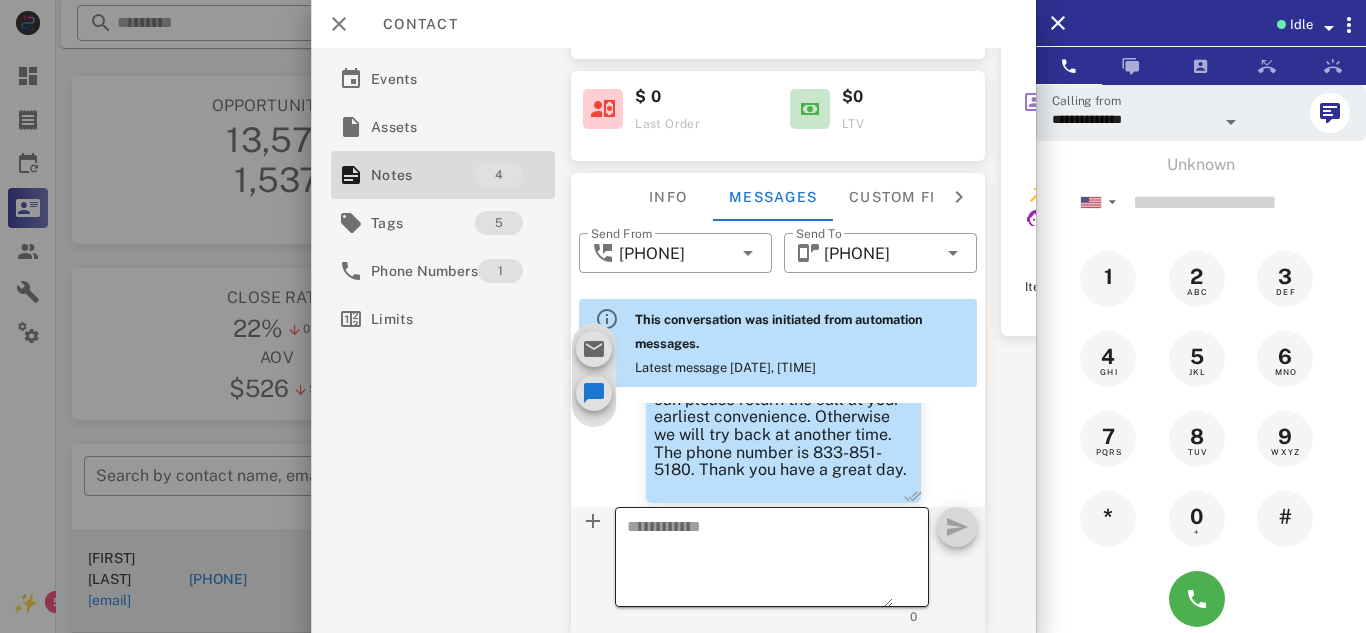 click at bounding box center [760, 560] 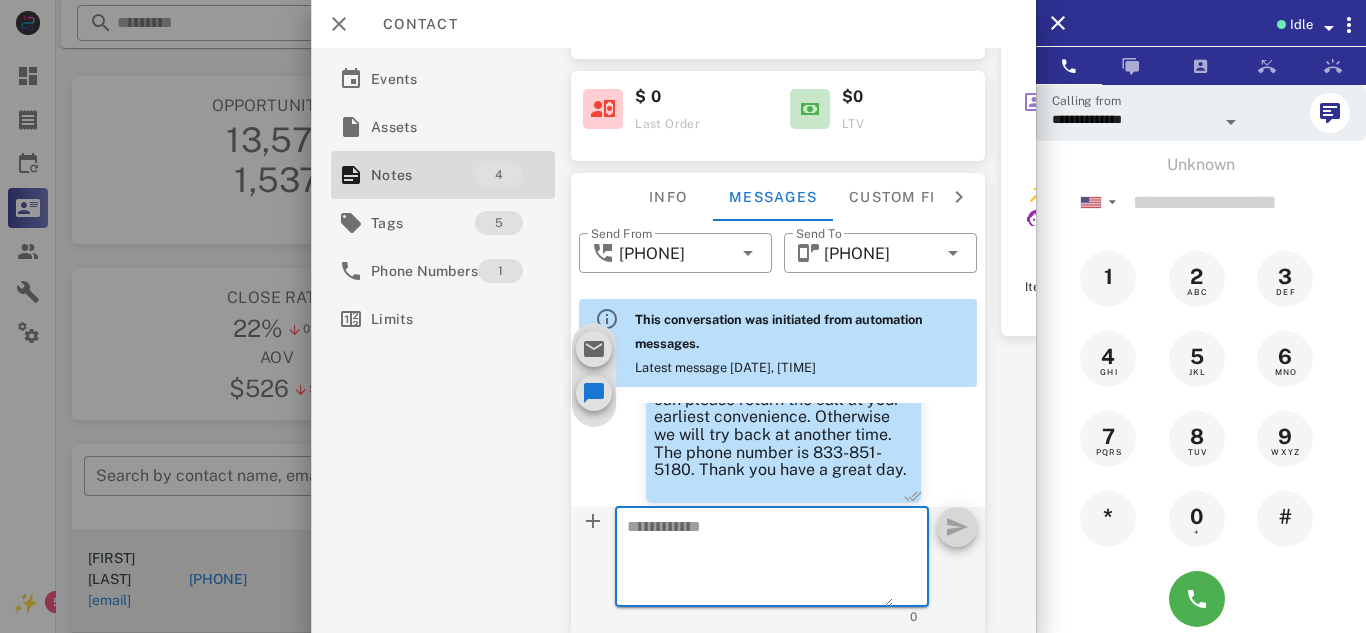 paste on "**********" 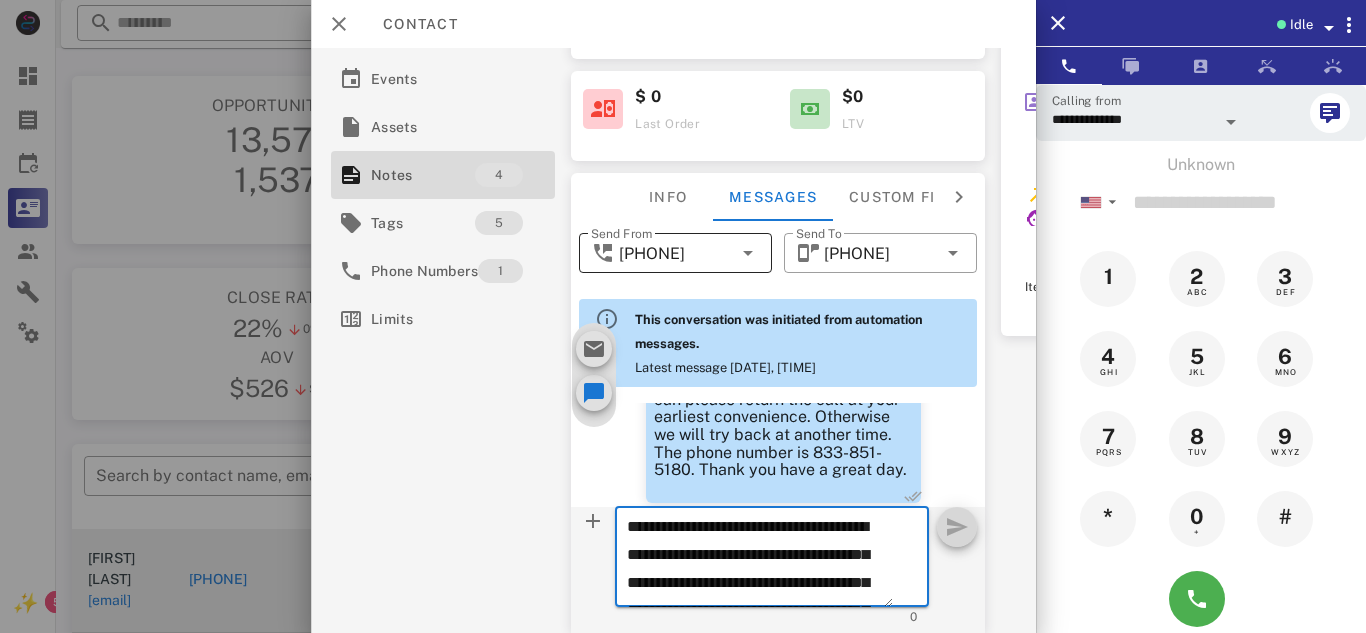 scroll, scrollTop: 153, scrollLeft: 0, axis: vertical 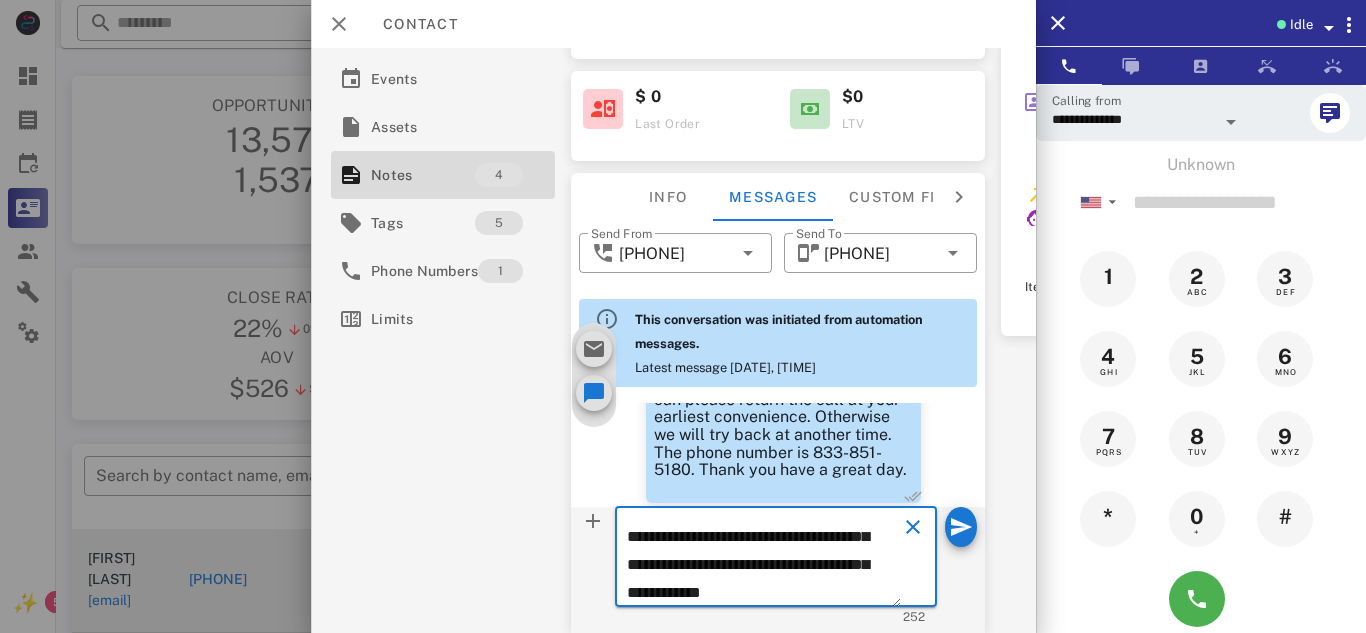 click on "**********" at bounding box center (764, 560) 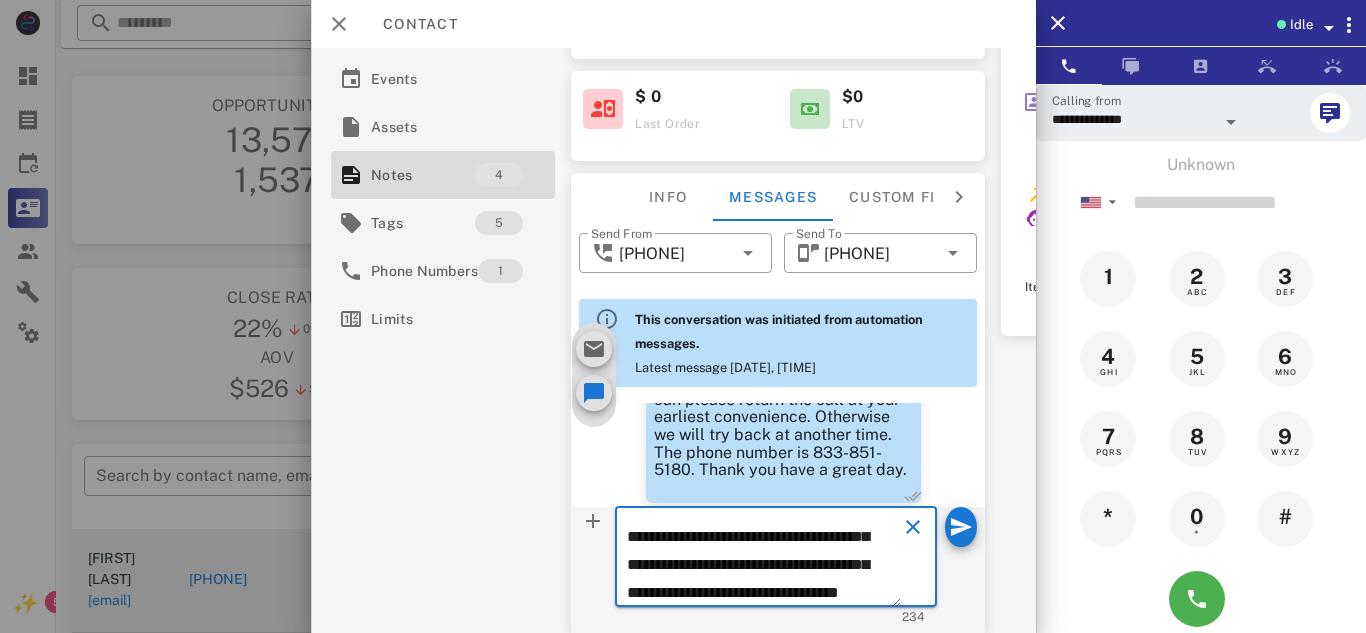 scroll, scrollTop: 130, scrollLeft: 0, axis: vertical 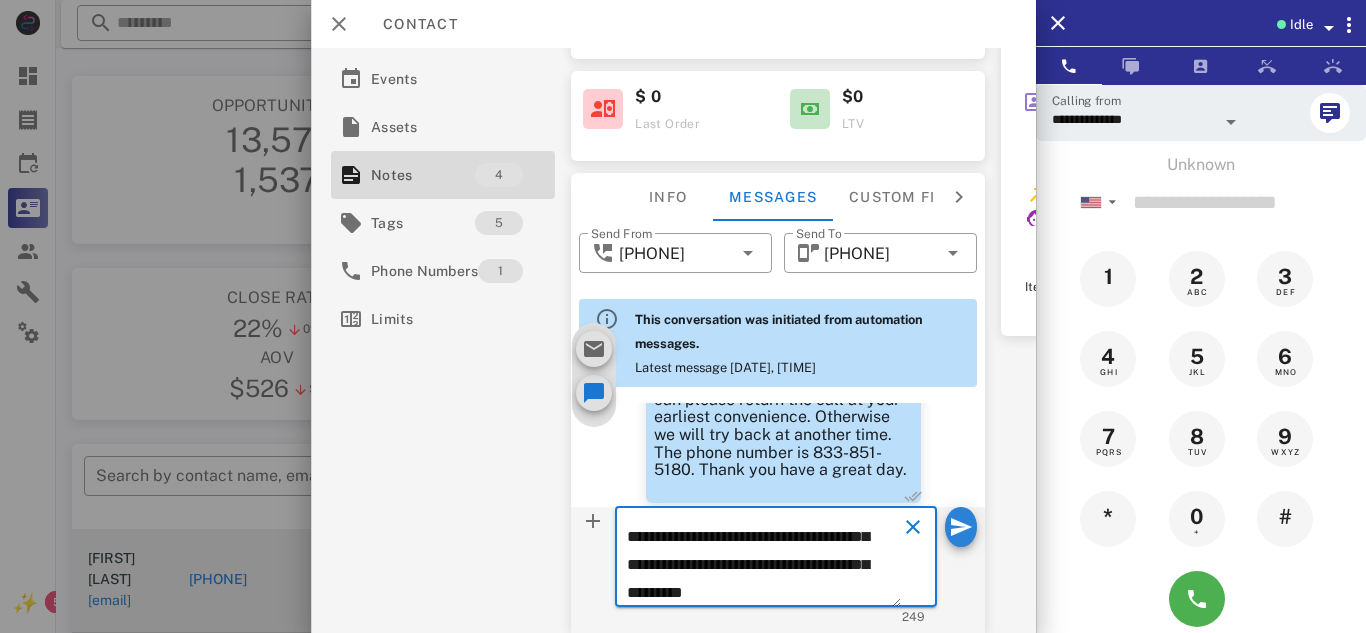type on "**********" 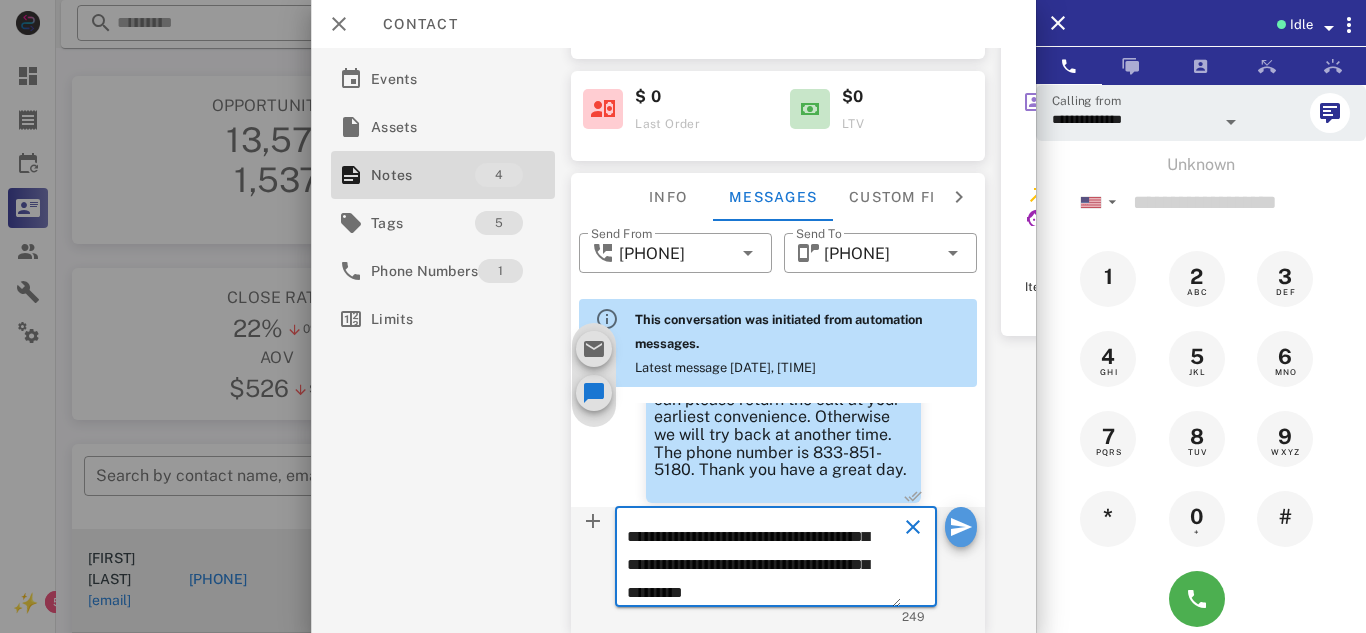 click at bounding box center [960, 527] 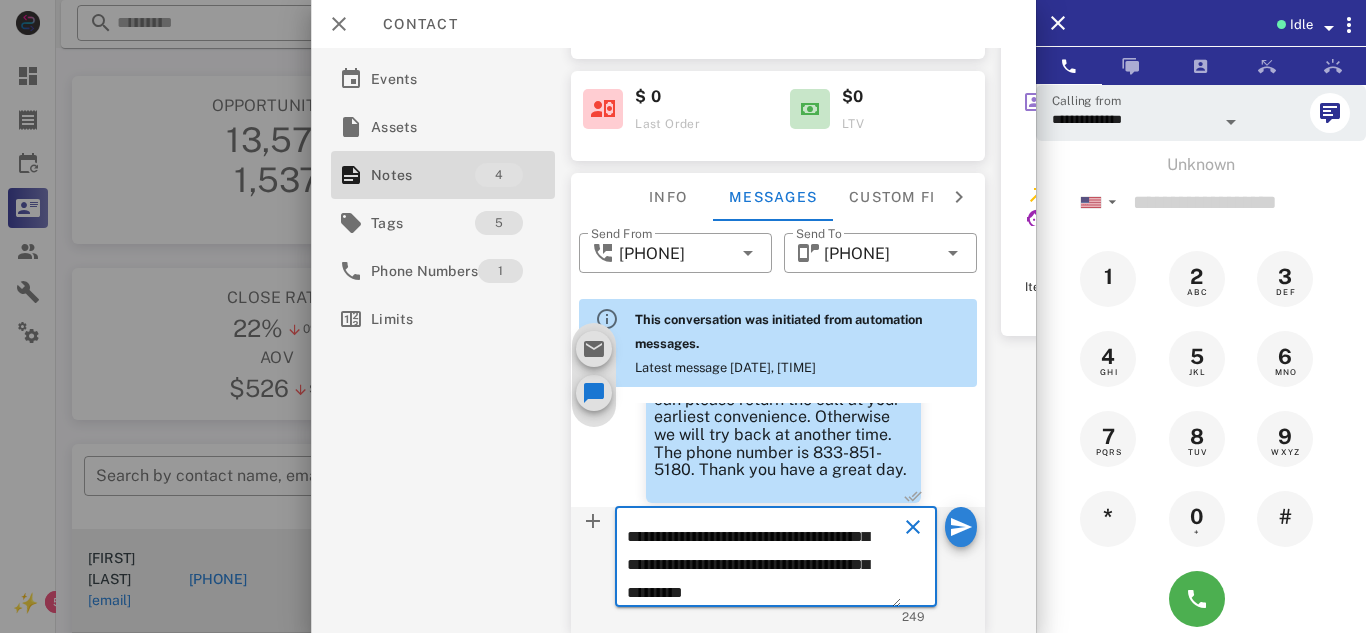 type 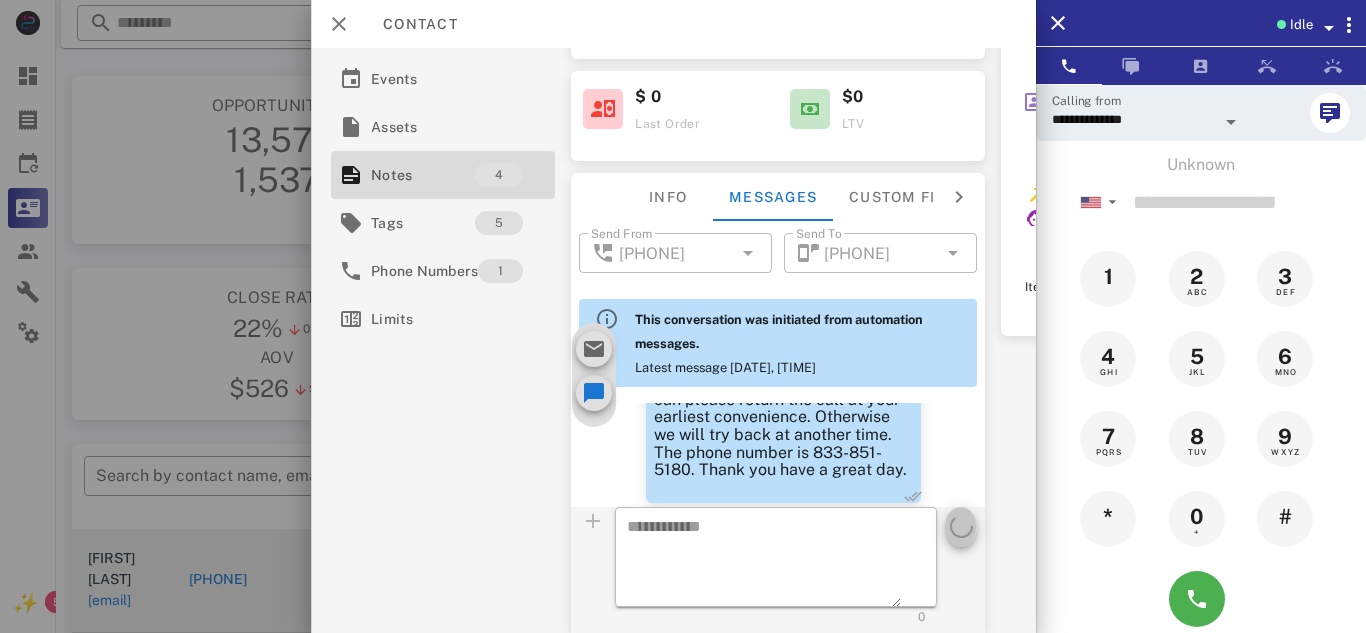 scroll, scrollTop: 0, scrollLeft: 0, axis: both 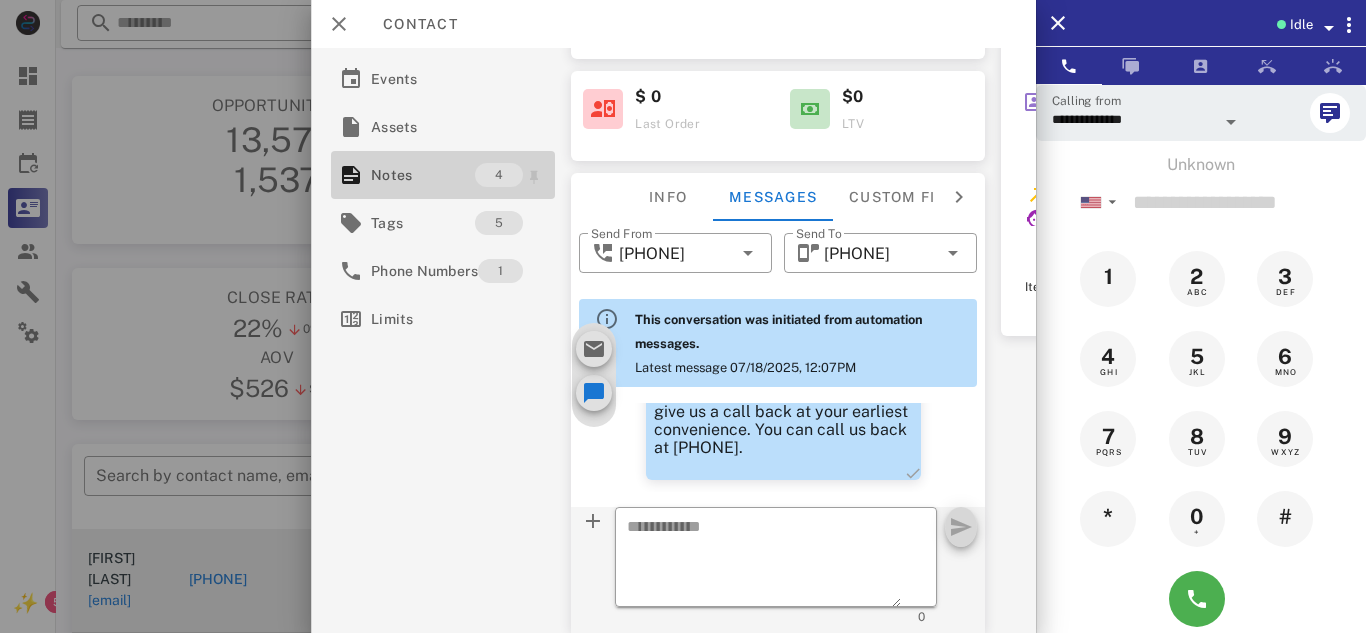 click on "Notes" at bounding box center [423, 175] 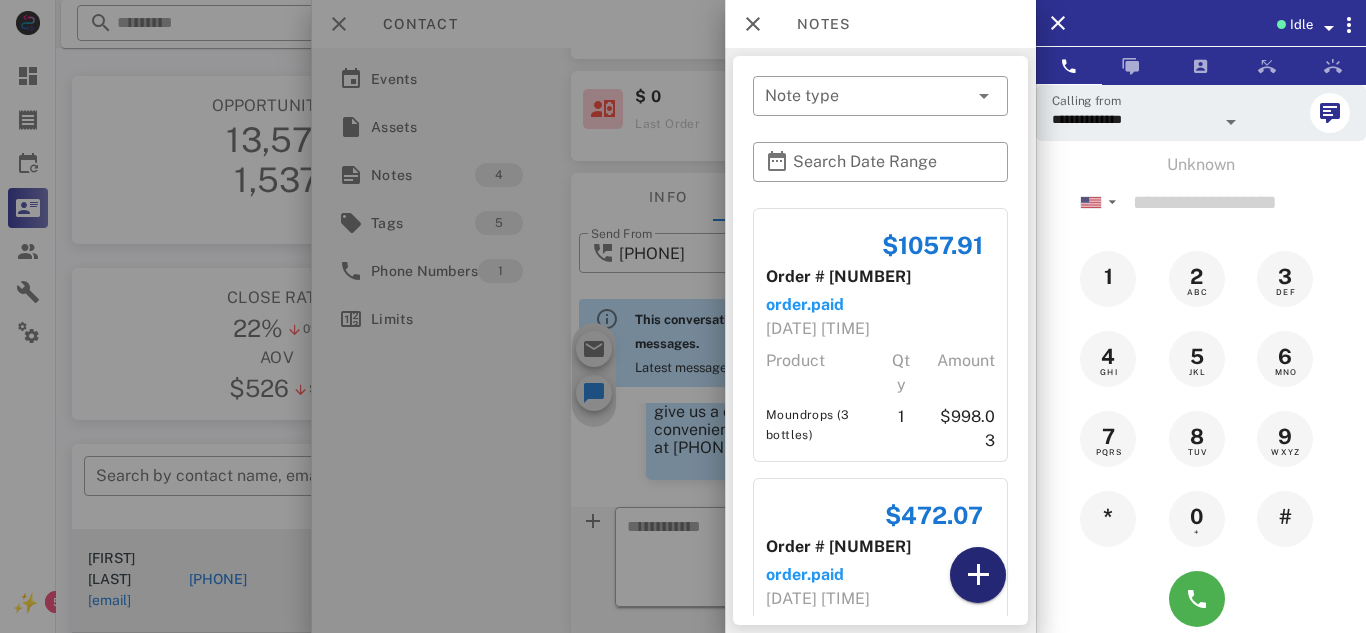 click at bounding box center [978, 575] 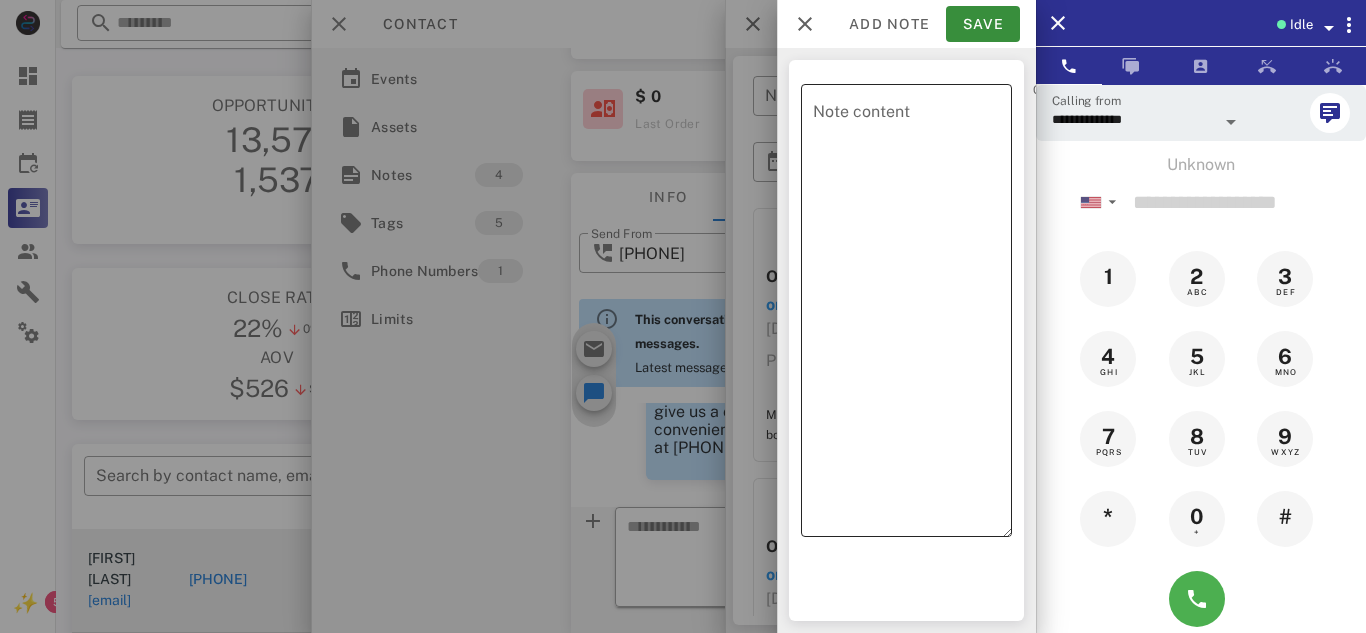 click on "Note content" at bounding box center [912, 315] 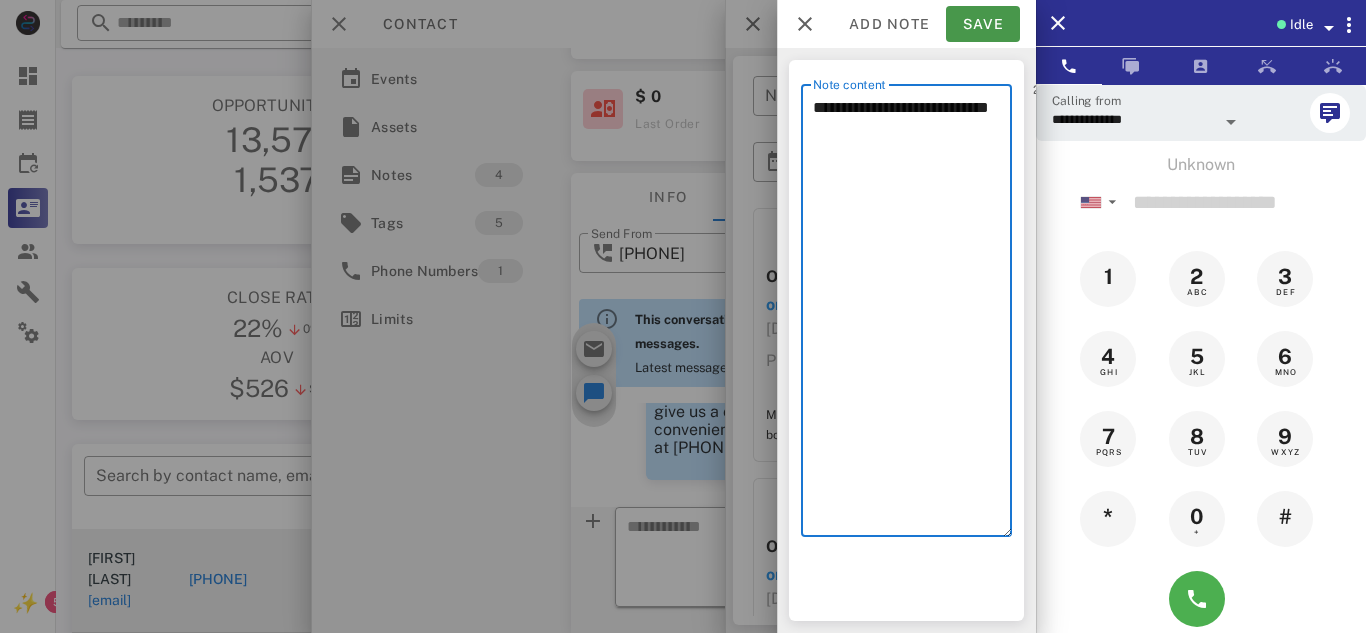 type on "**********" 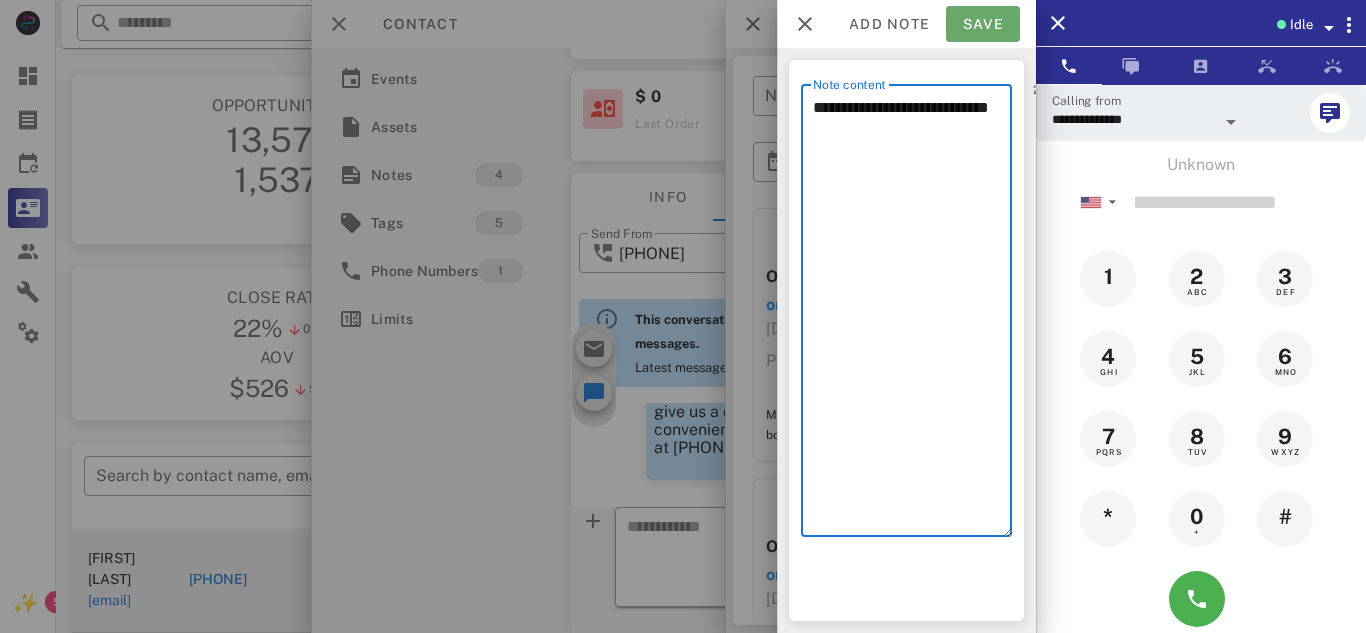 click on "Save" at bounding box center (983, 24) 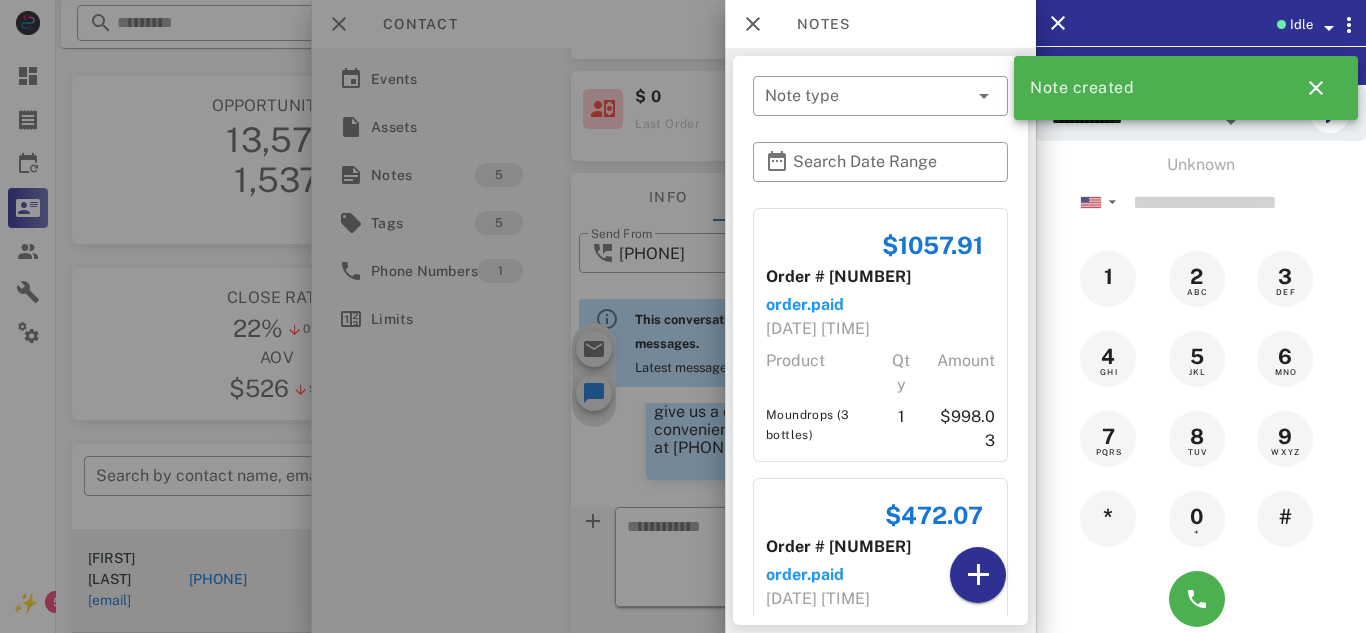 click at bounding box center (683, 316) 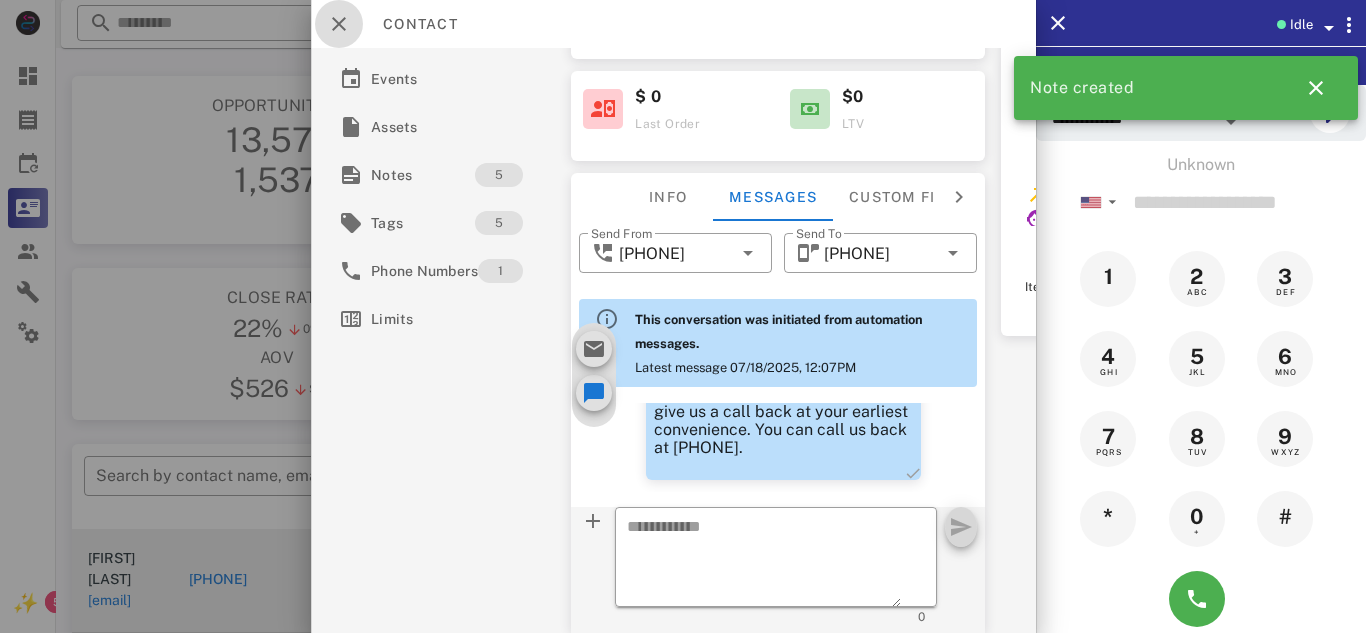 click at bounding box center [339, 24] 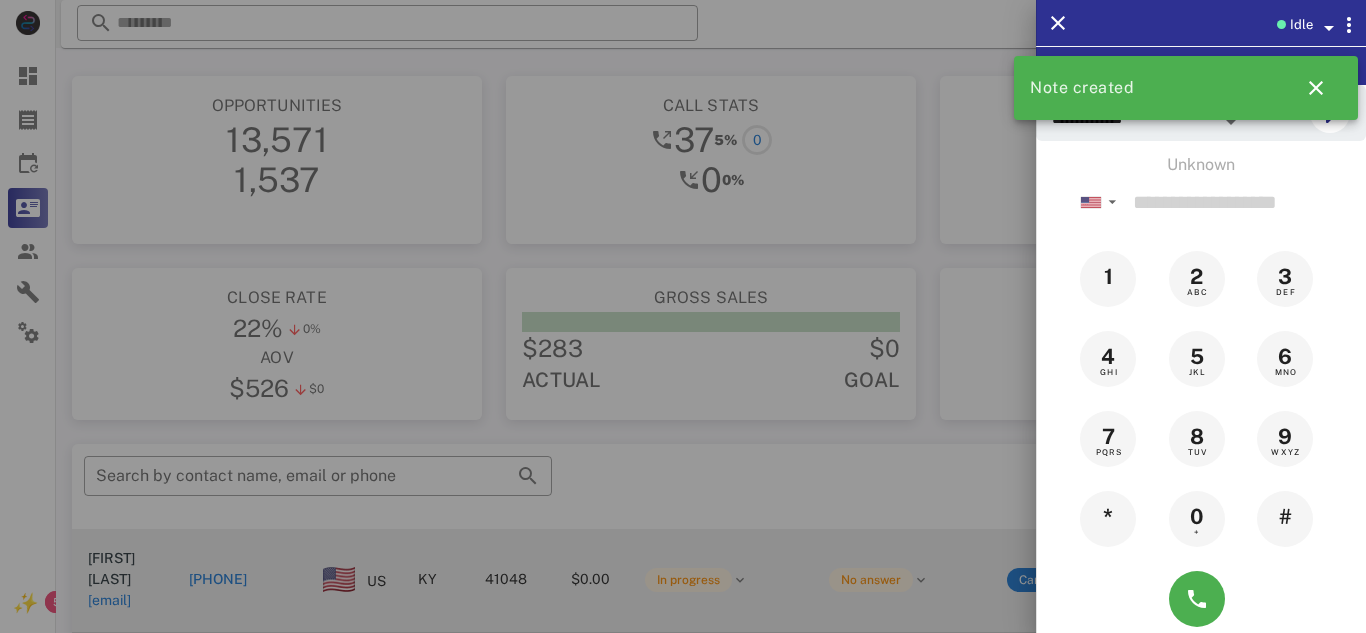 click at bounding box center [683, 316] 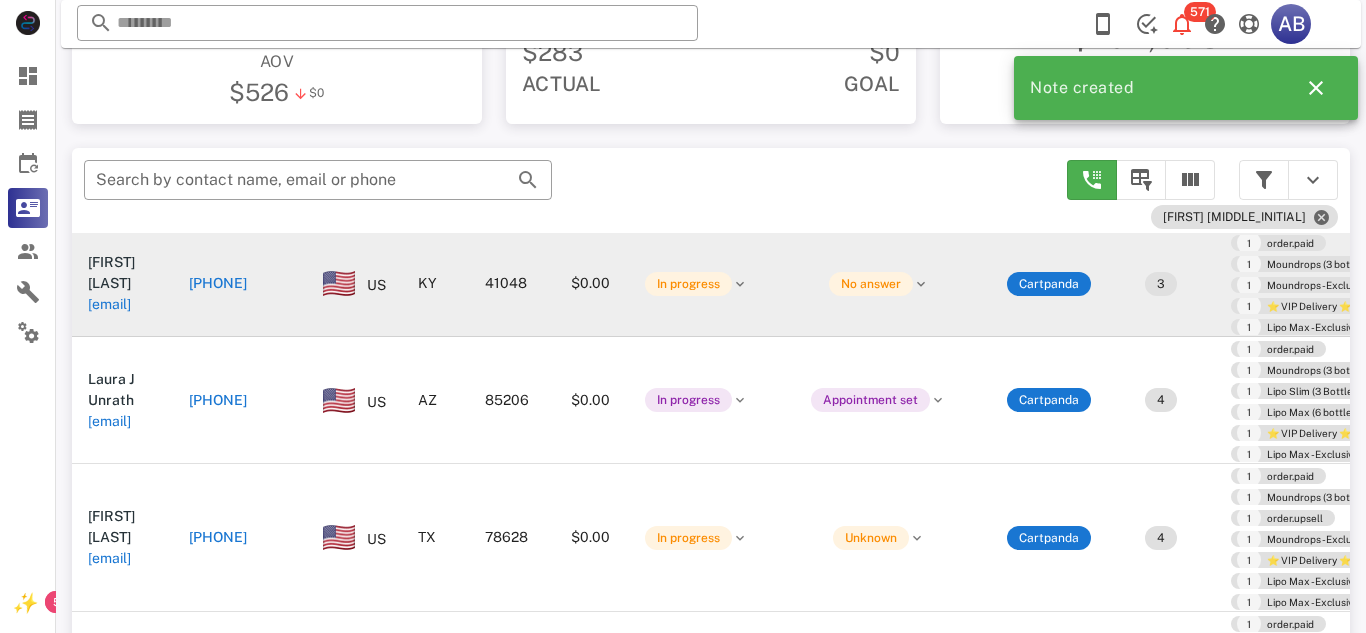 scroll, scrollTop: 355, scrollLeft: 0, axis: vertical 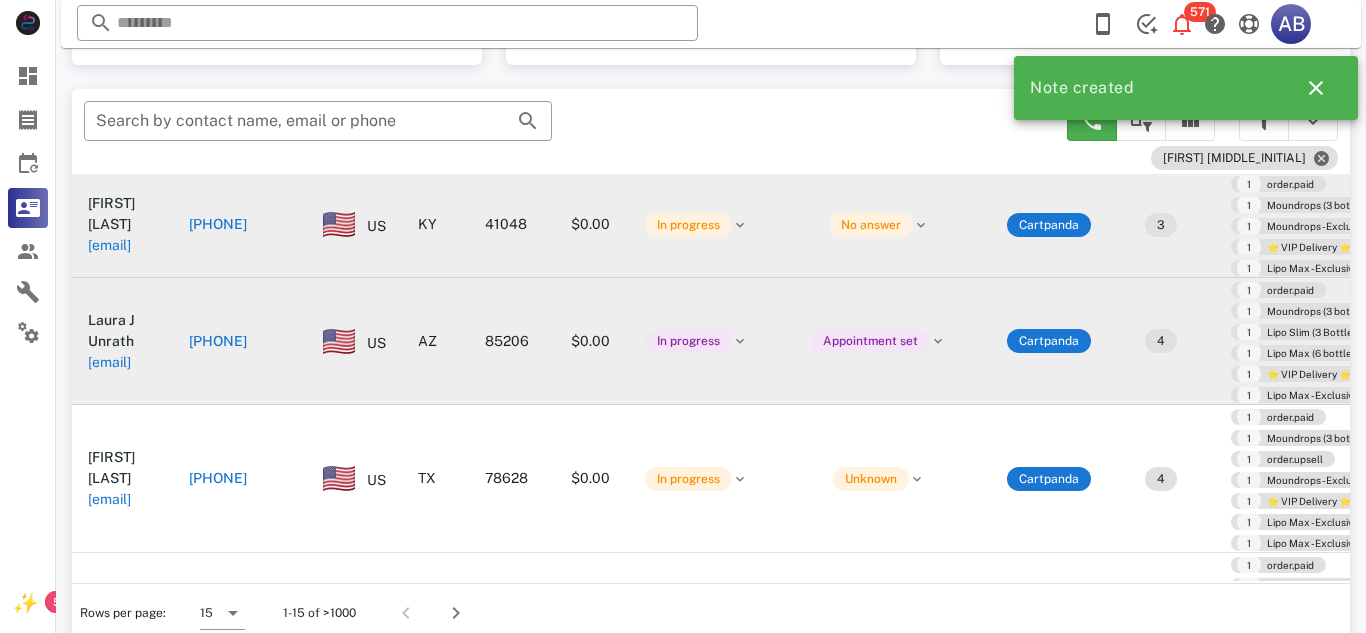 click on "[PHONE]" at bounding box center [218, 341] 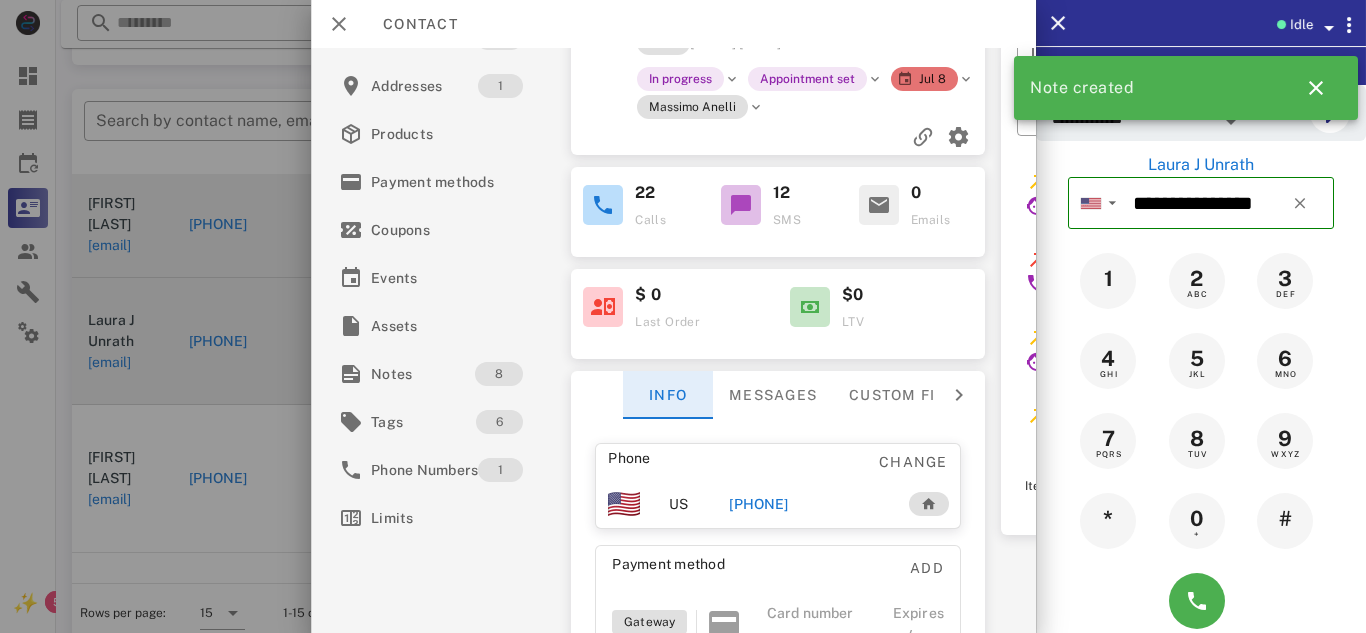 scroll, scrollTop: 91, scrollLeft: 0, axis: vertical 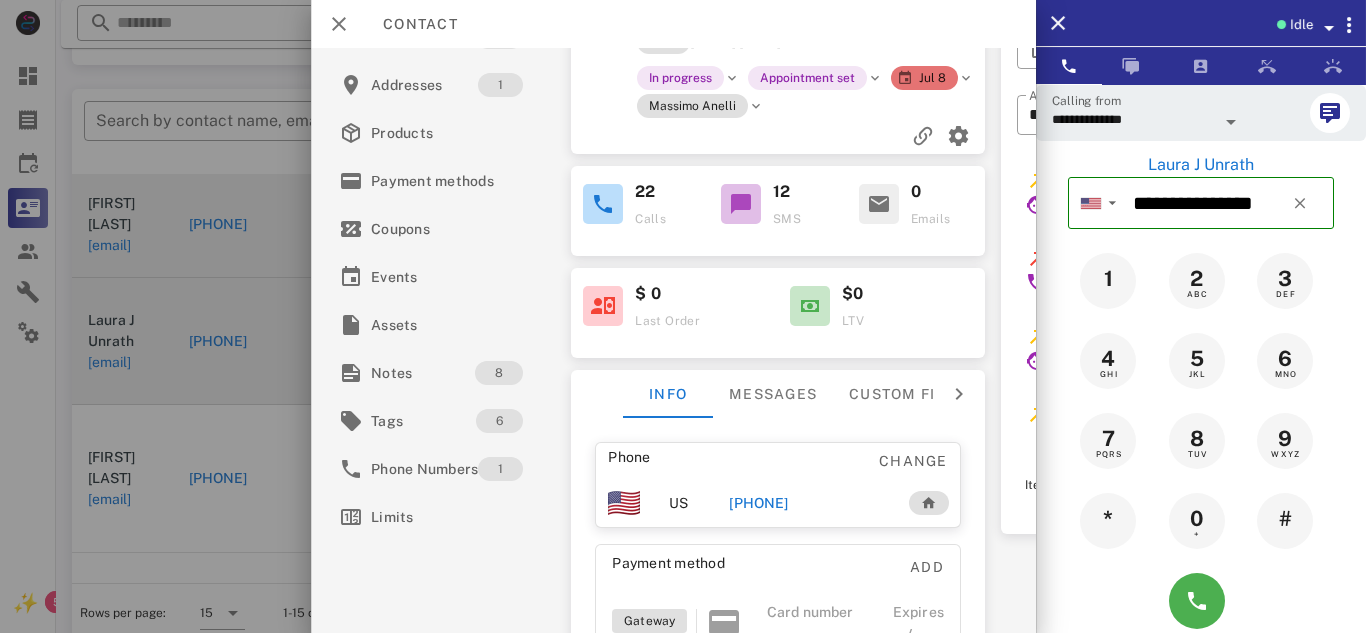 click on "[PHONE]" at bounding box center (758, 503) 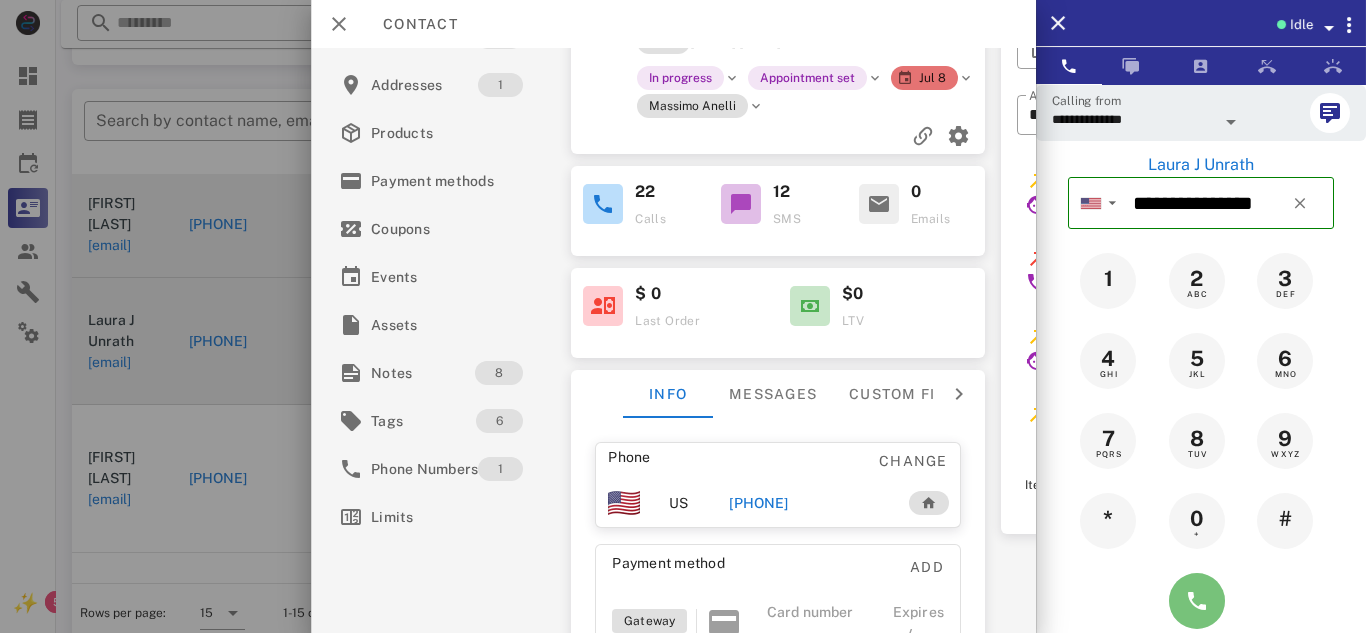 click at bounding box center [1197, 601] 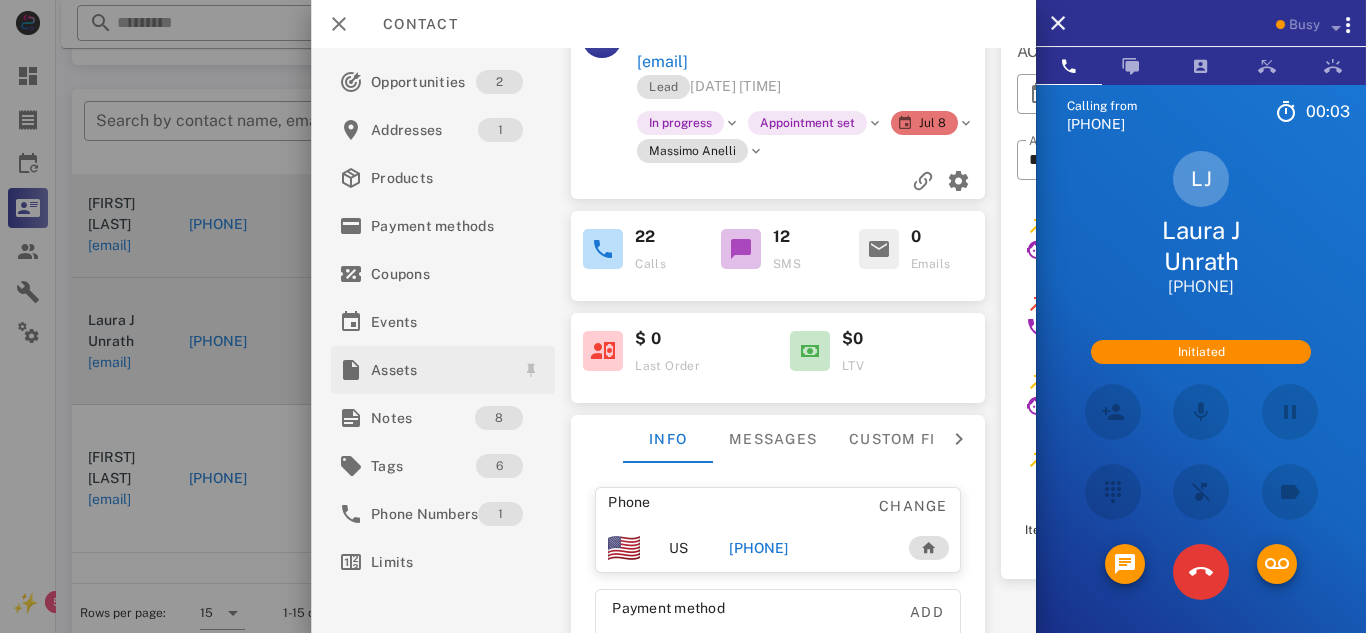 scroll, scrollTop: 47, scrollLeft: 0, axis: vertical 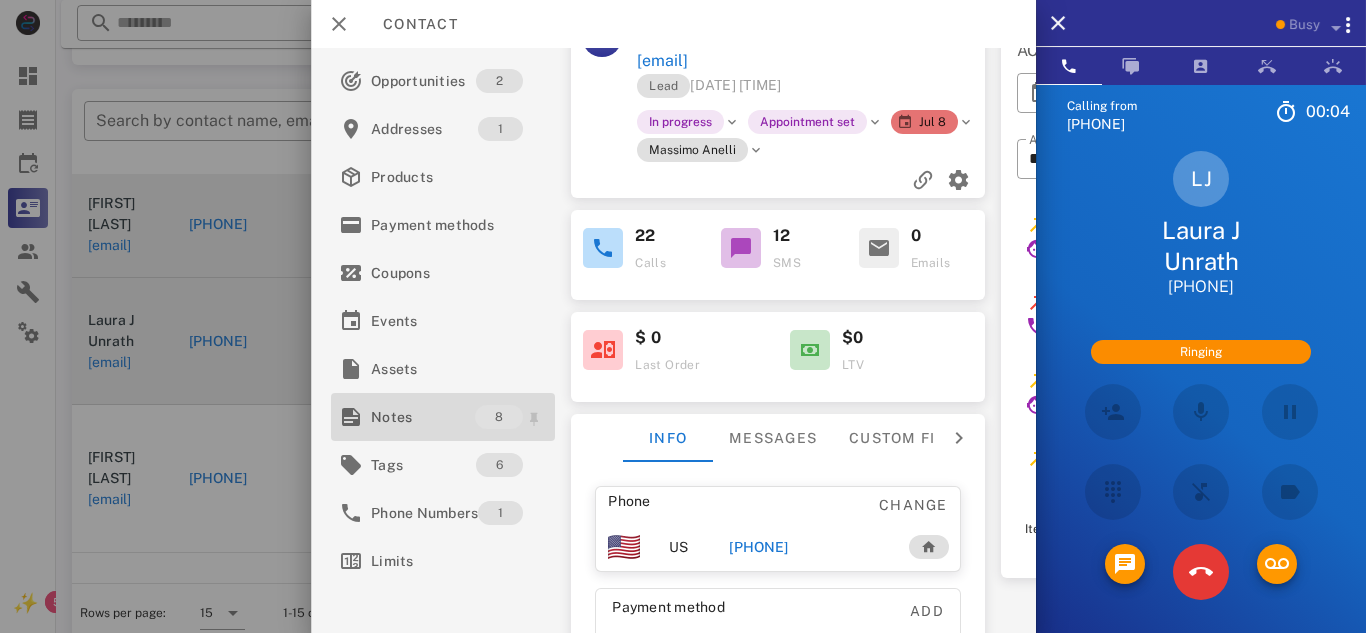 click on "Notes" at bounding box center [423, 417] 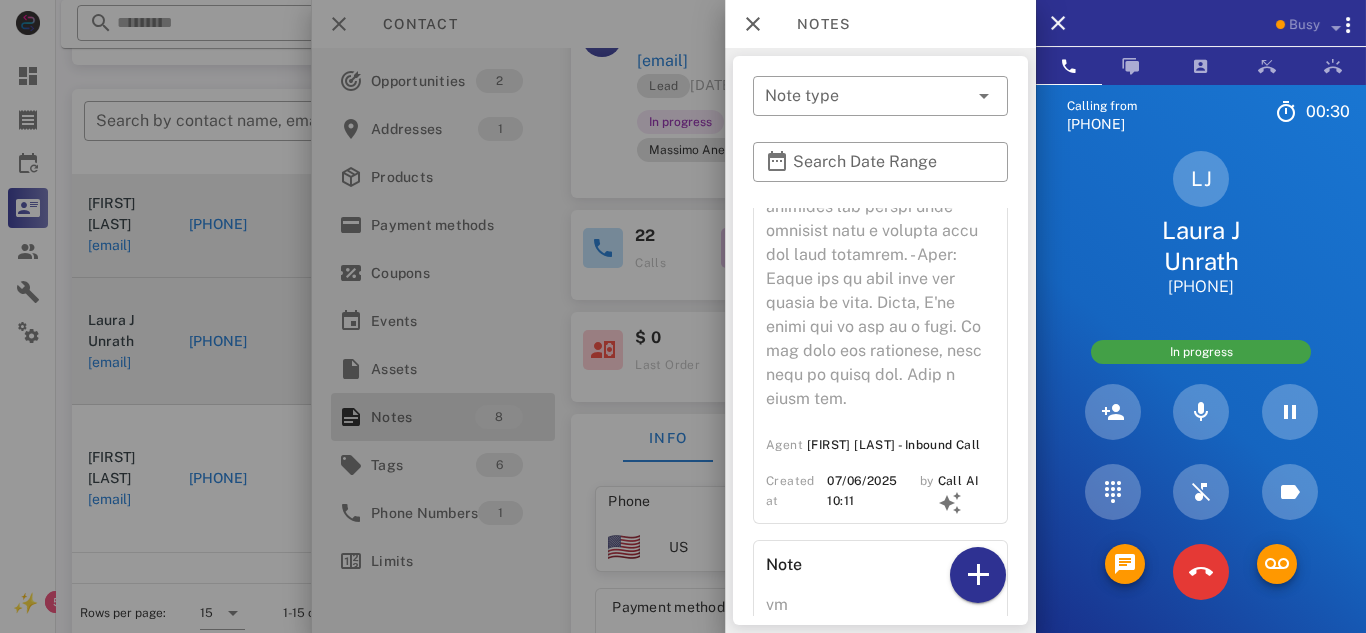 scroll, scrollTop: 2192, scrollLeft: 0, axis: vertical 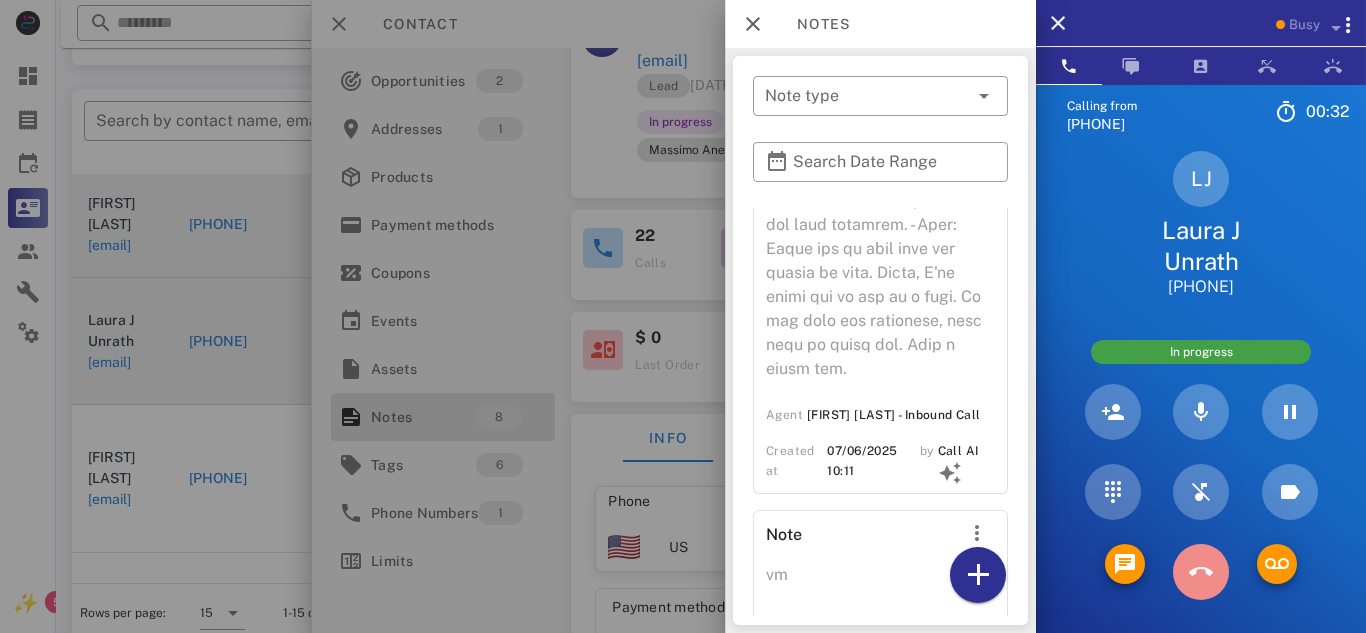 click at bounding box center [1201, 572] 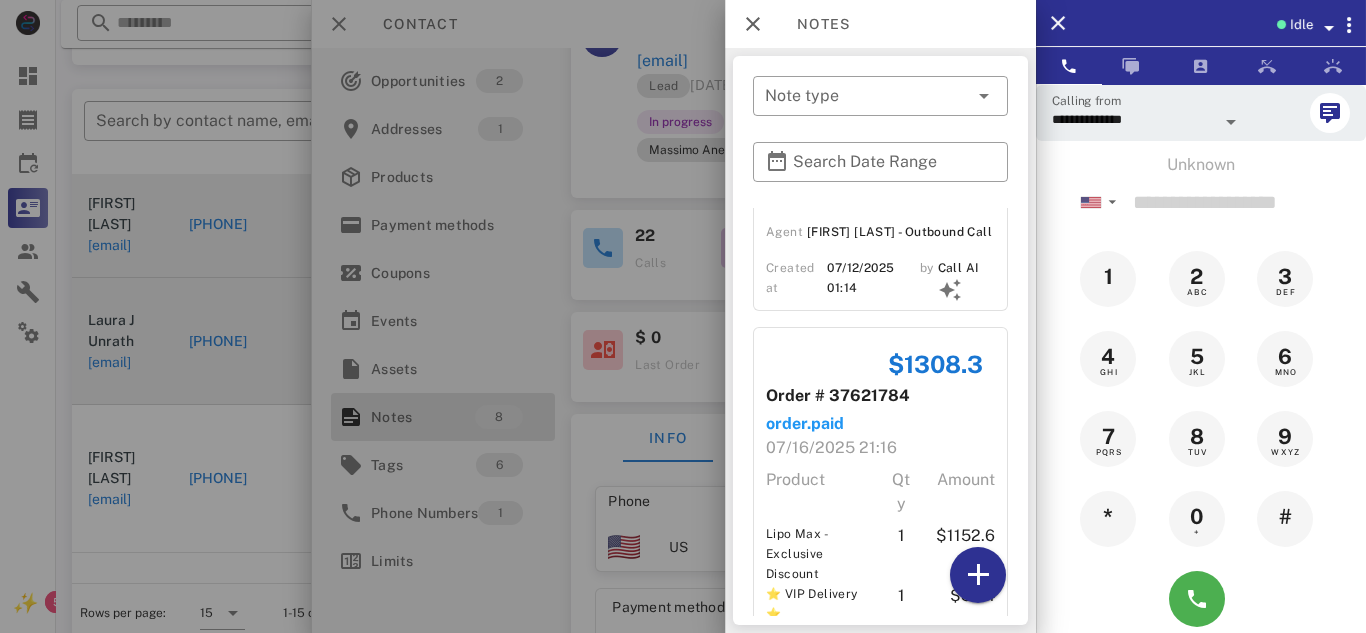 scroll, scrollTop: 2936, scrollLeft: 0, axis: vertical 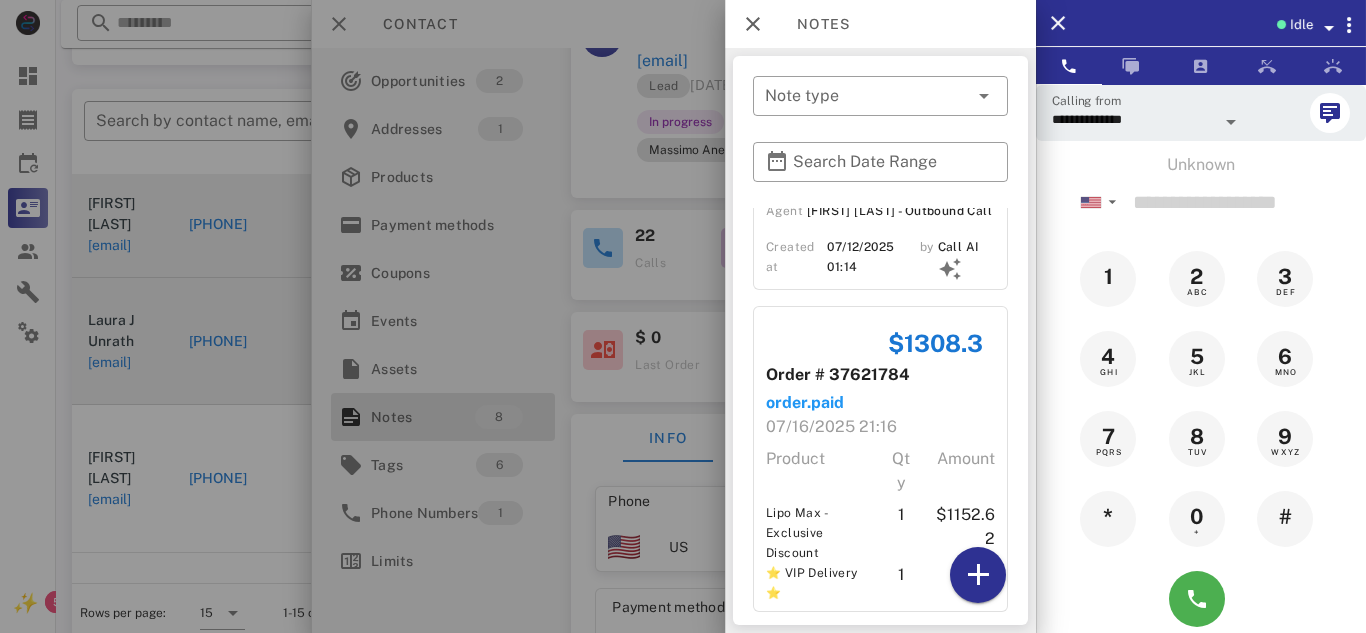 click at bounding box center (683, 316) 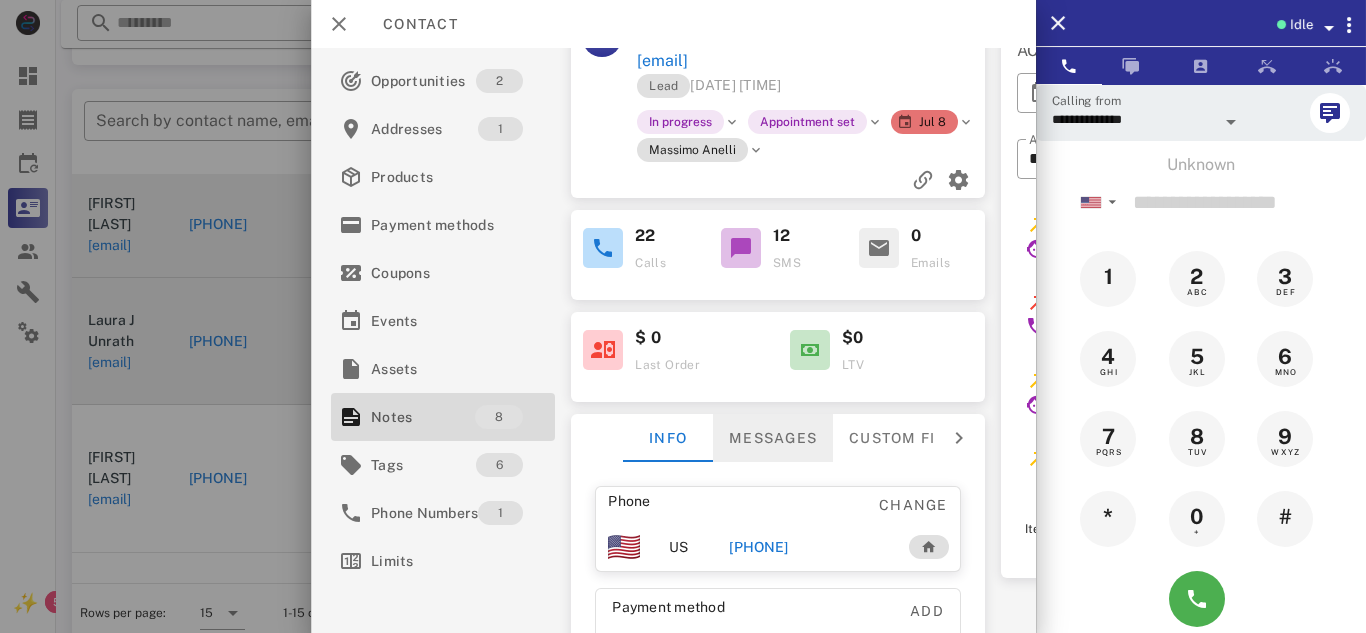 click on "Messages" at bounding box center (773, 438) 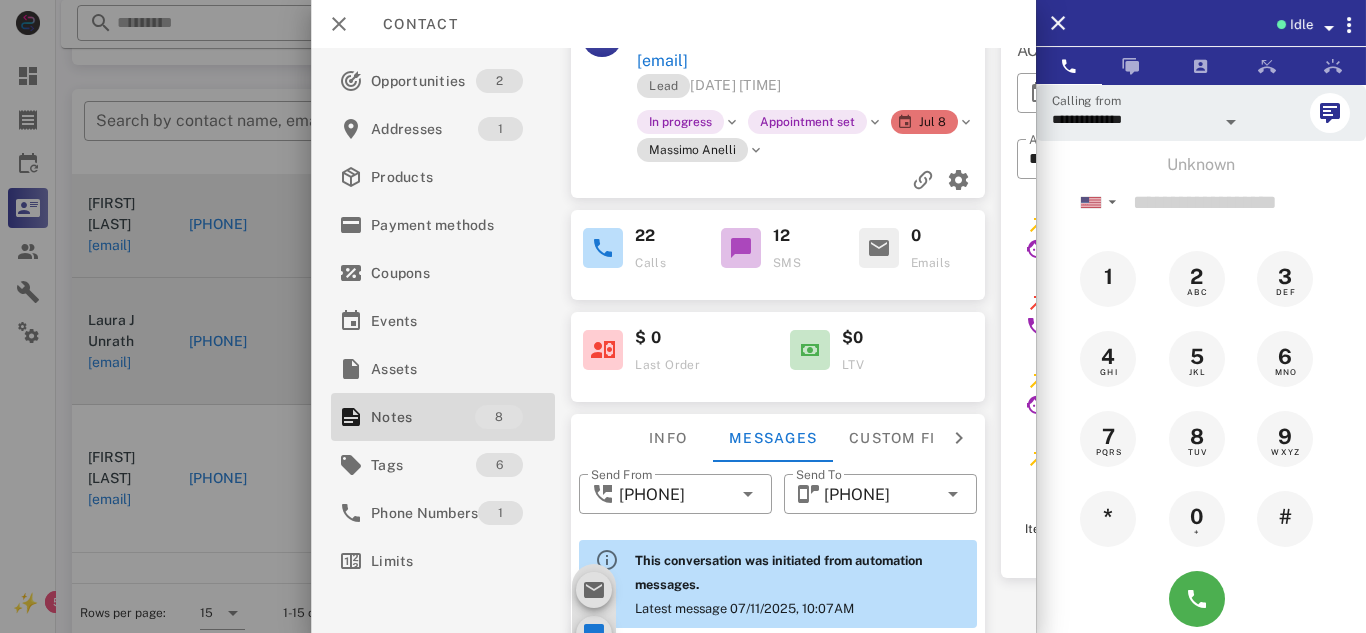 scroll, scrollTop: 2448, scrollLeft: 0, axis: vertical 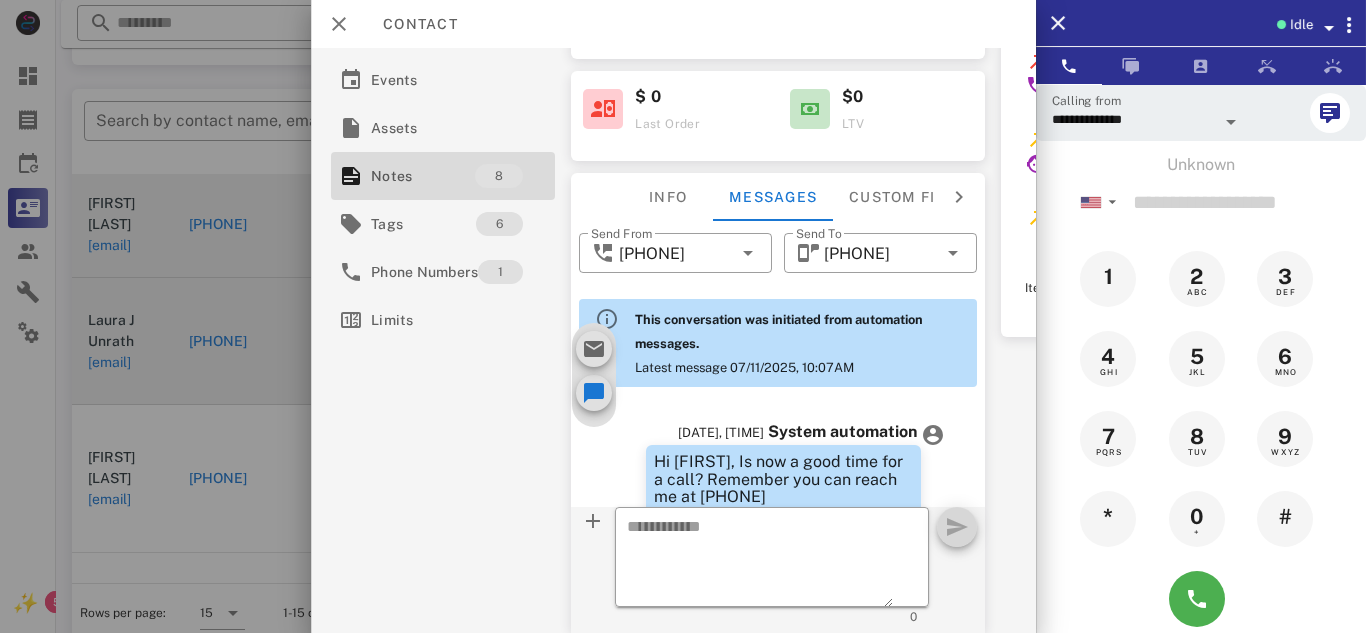 click at bounding box center (683, 316) 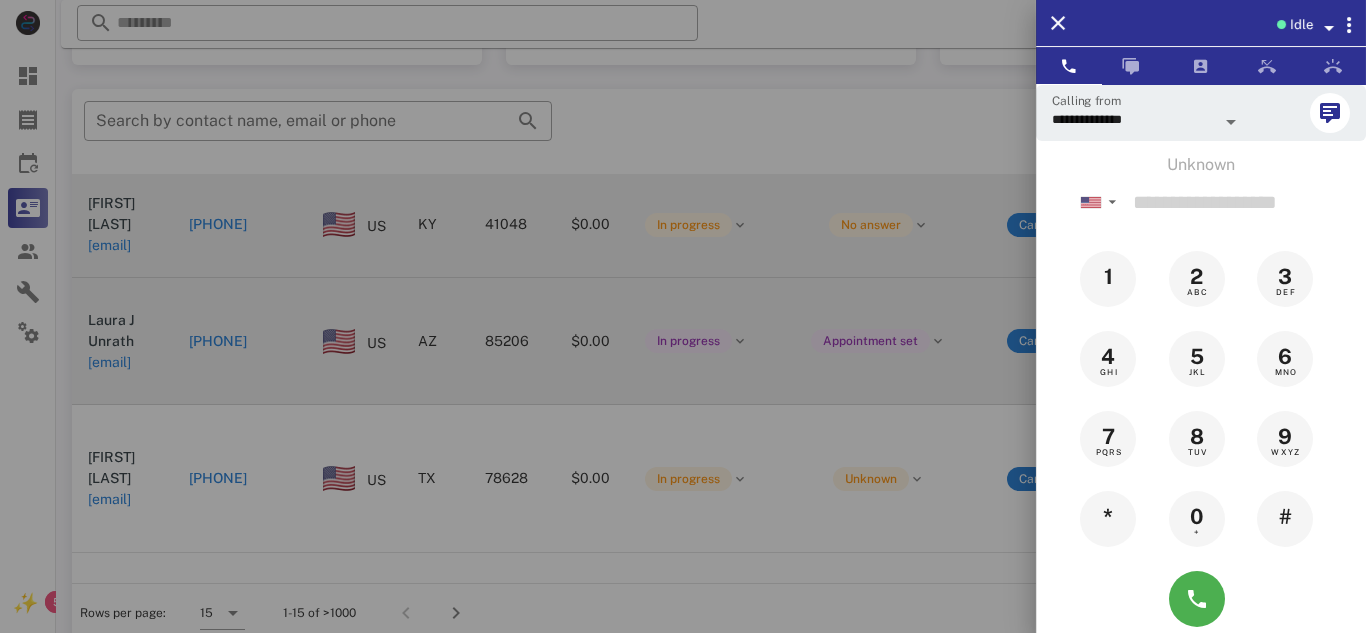 click at bounding box center (683, 316) 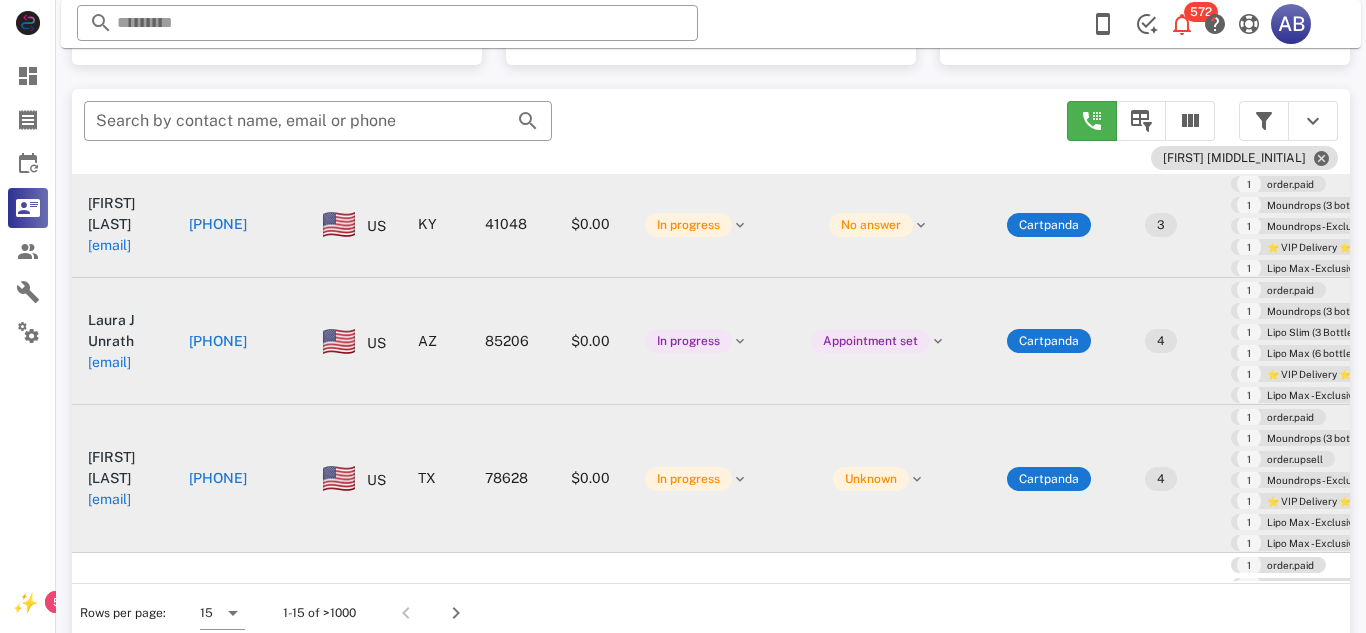 click on "[PHONE]" at bounding box center [218, 478] 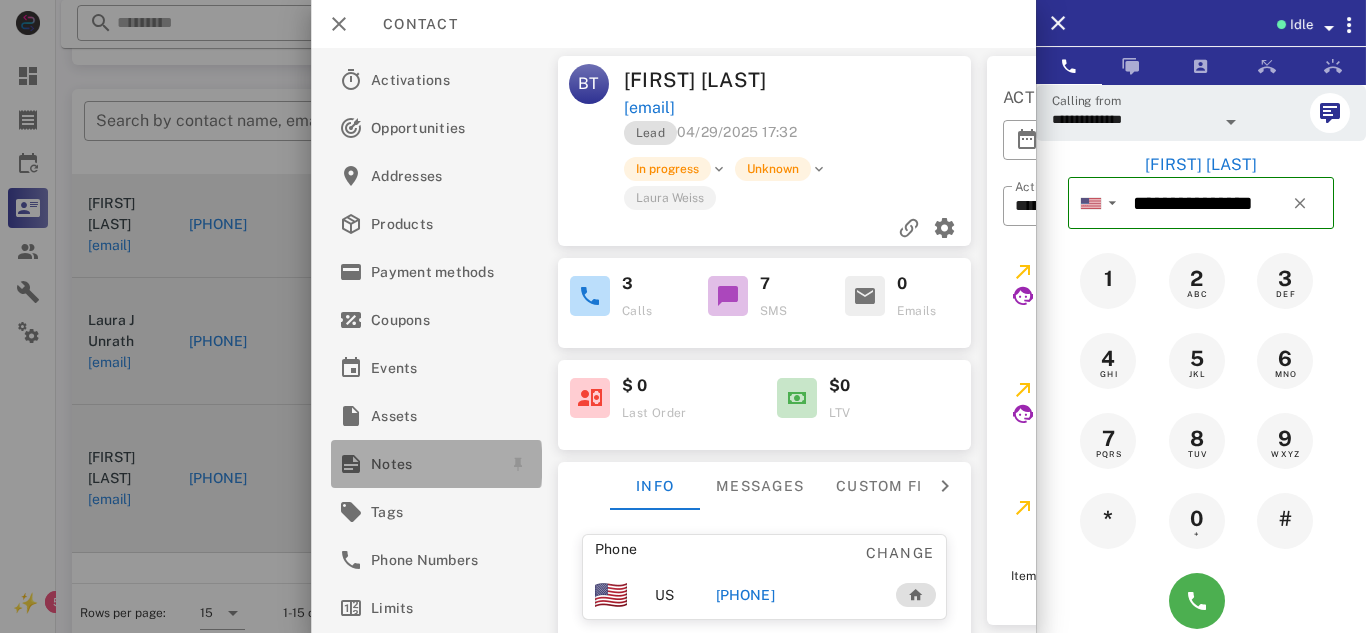 click on "Notes" at bounding box center [432, 464] 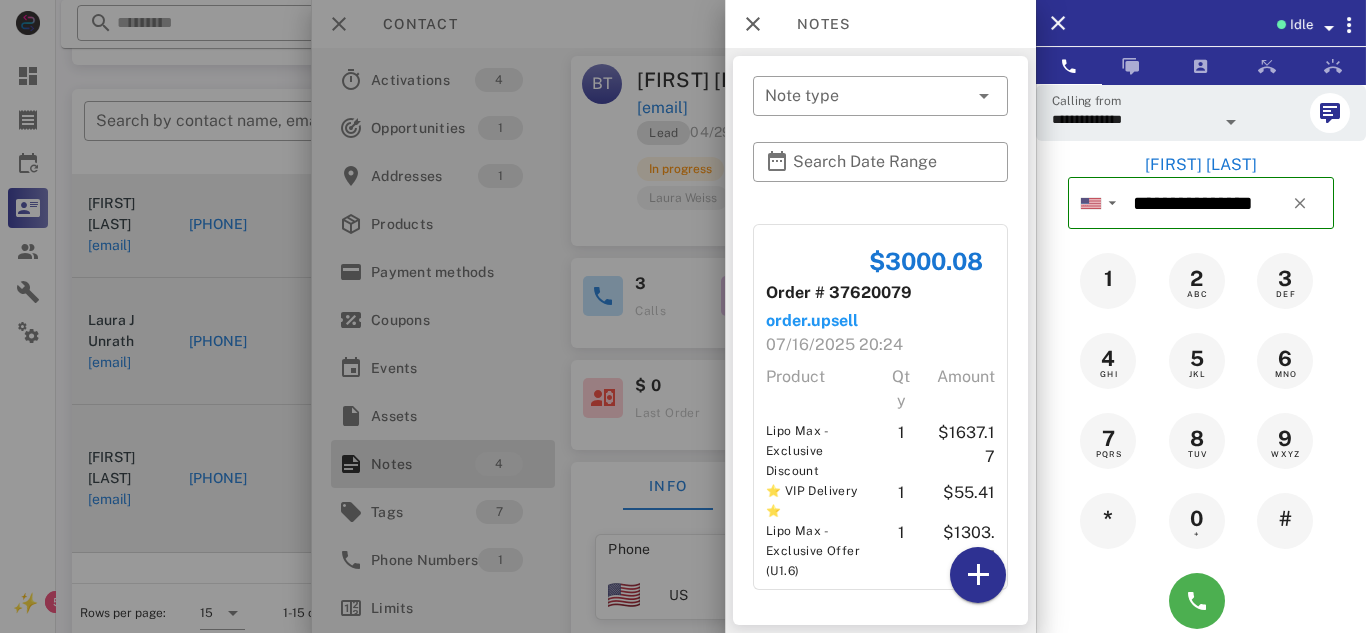 scroll, scrollTop: 908, scrollLeft: 0, axis: vertical 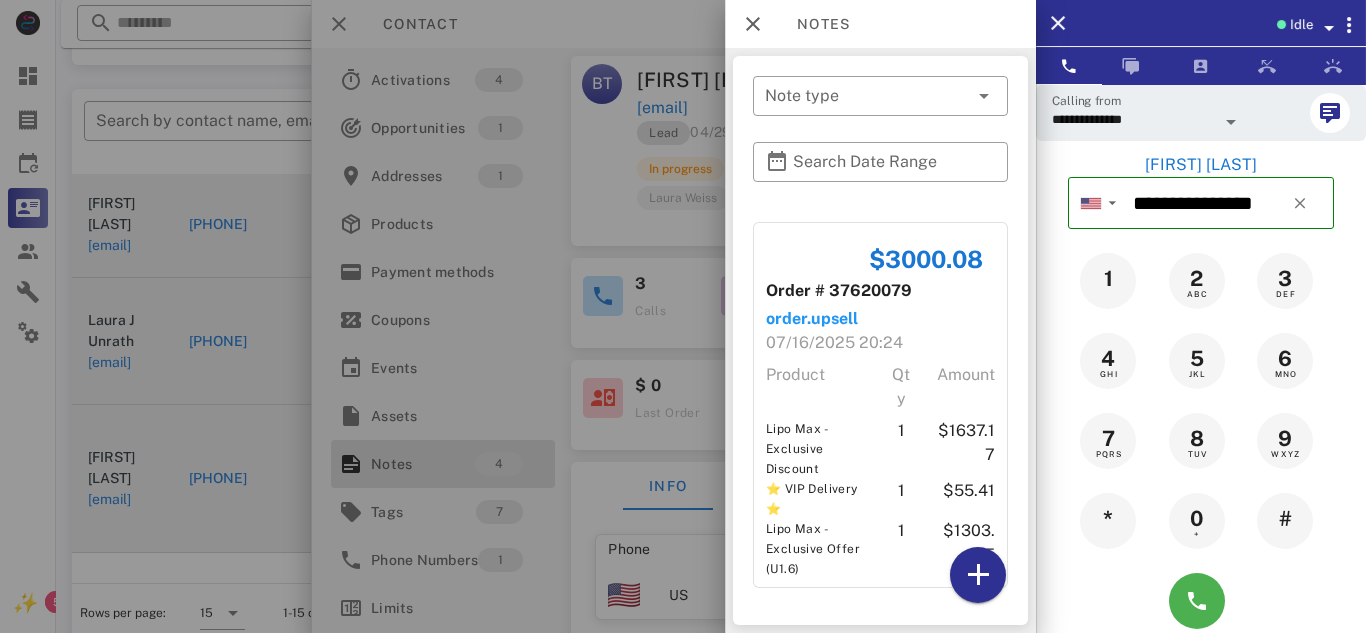 click at bounding box center (683, 316) 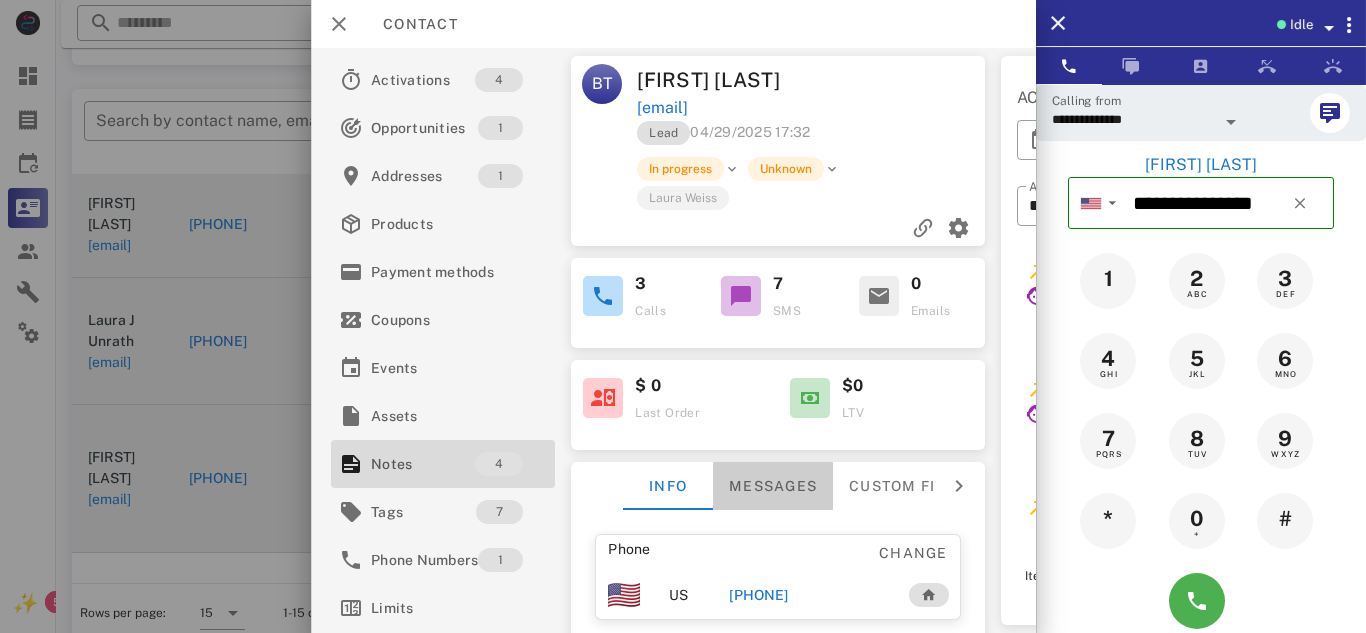 click on "Messages" at bounding box center [773, 486] 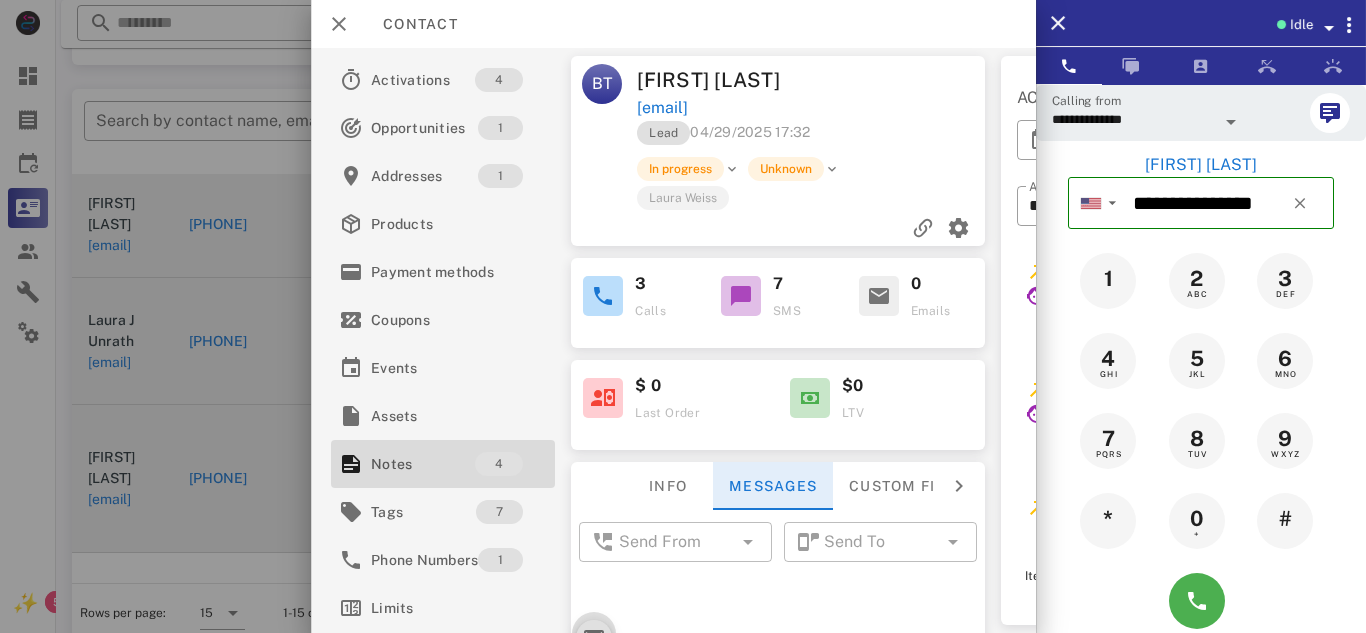 scroll, scrollTop: 1584, scrollLeft: 0, axis: vertical 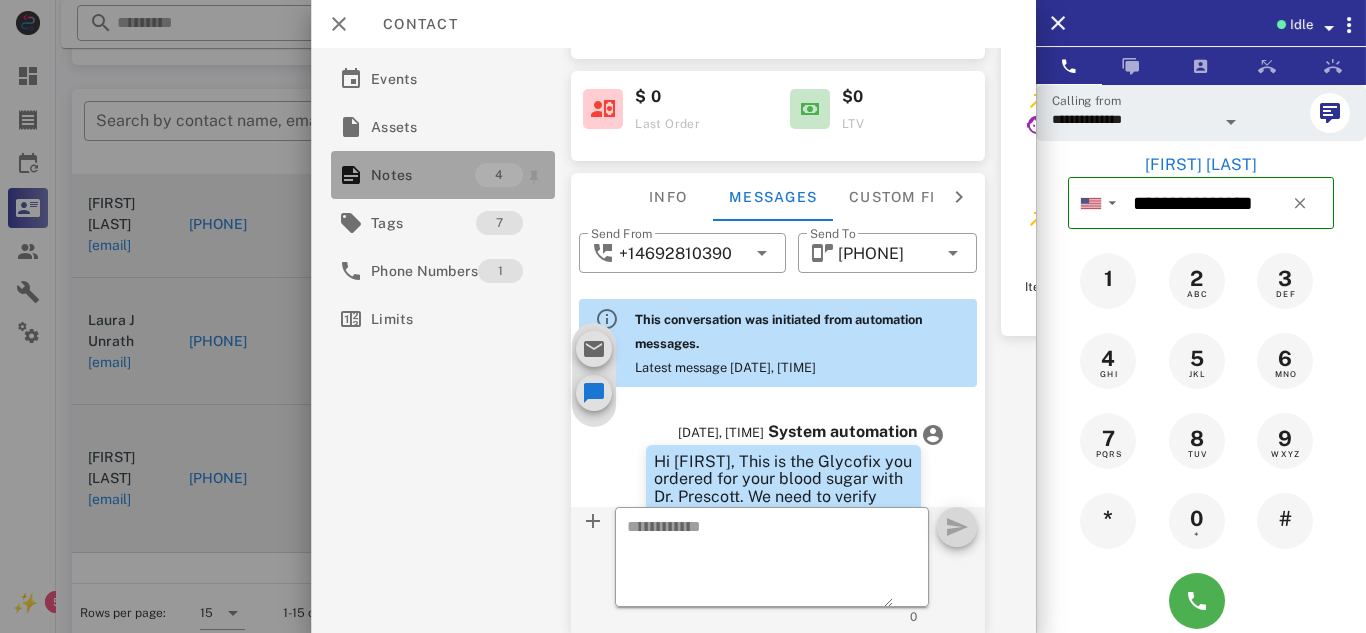 click on "Notes" at bounding box center [423, 175] 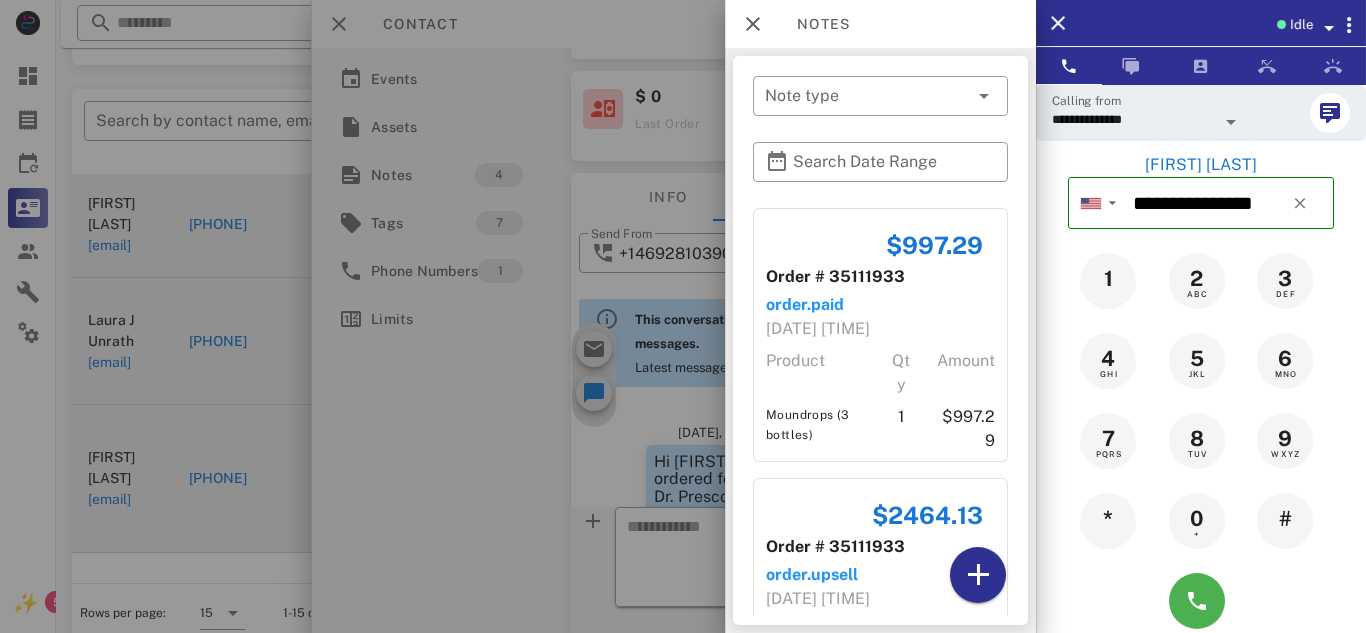 click at bounding box center [683, 316] 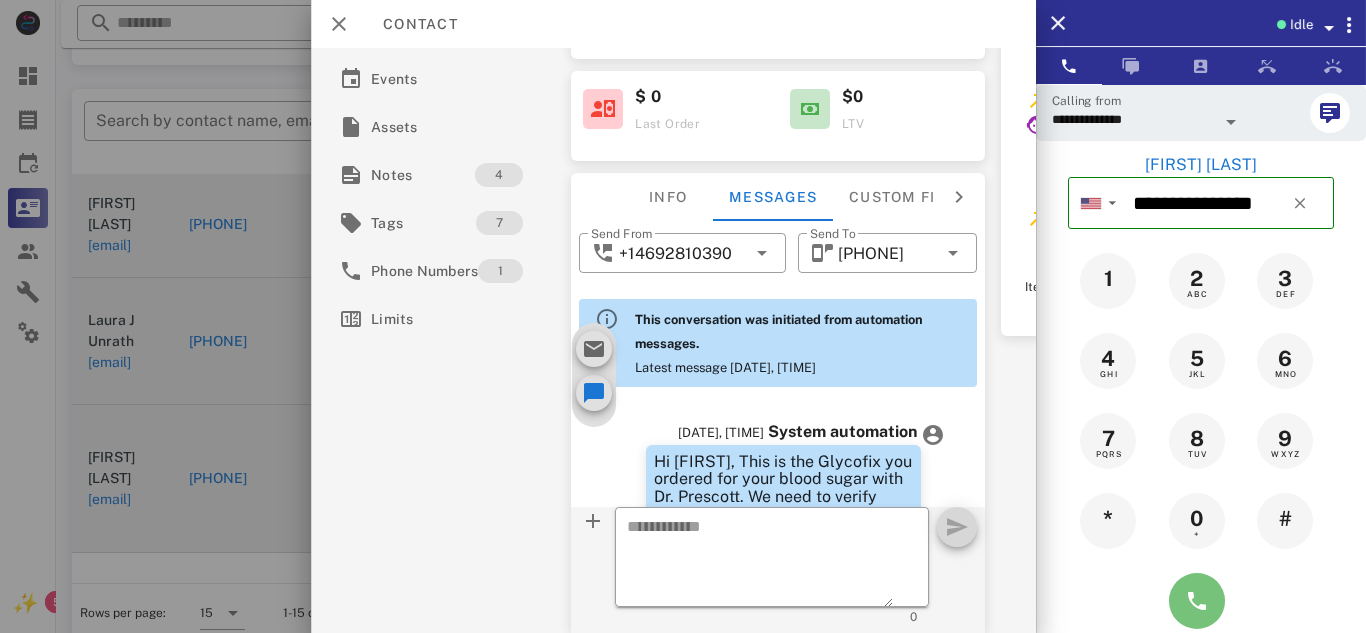 click at bounding box center [1197, 601] 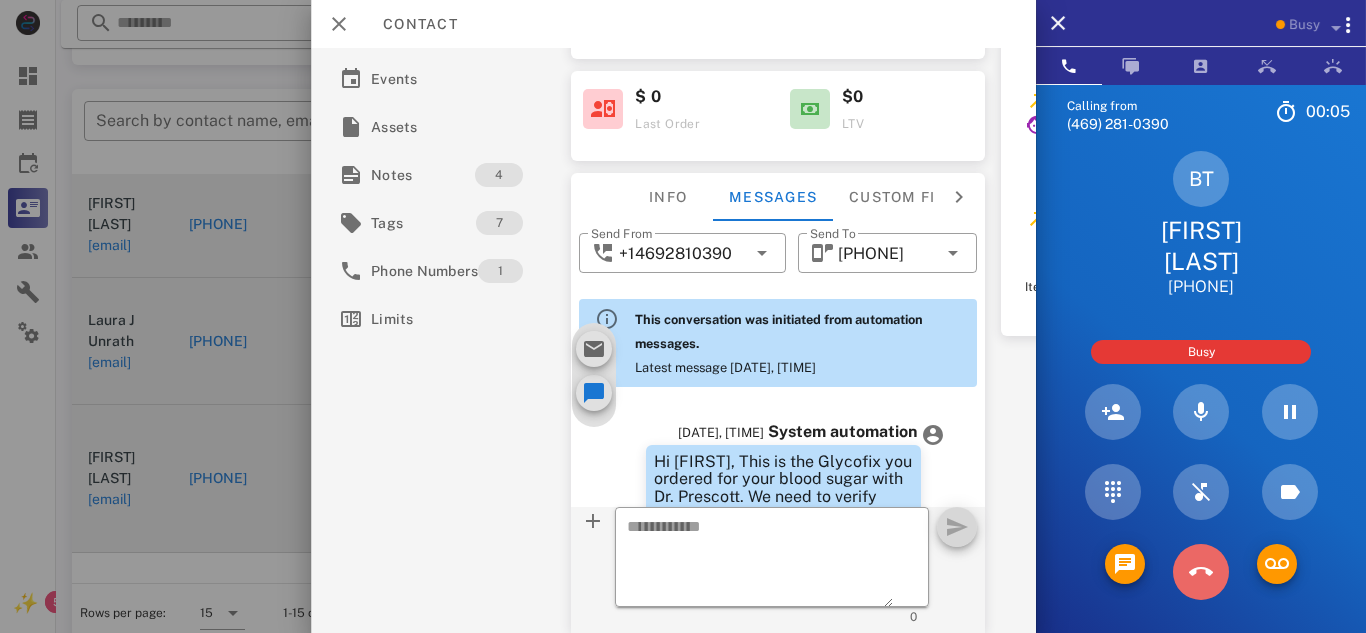 click at bounding box center (1201, 572) 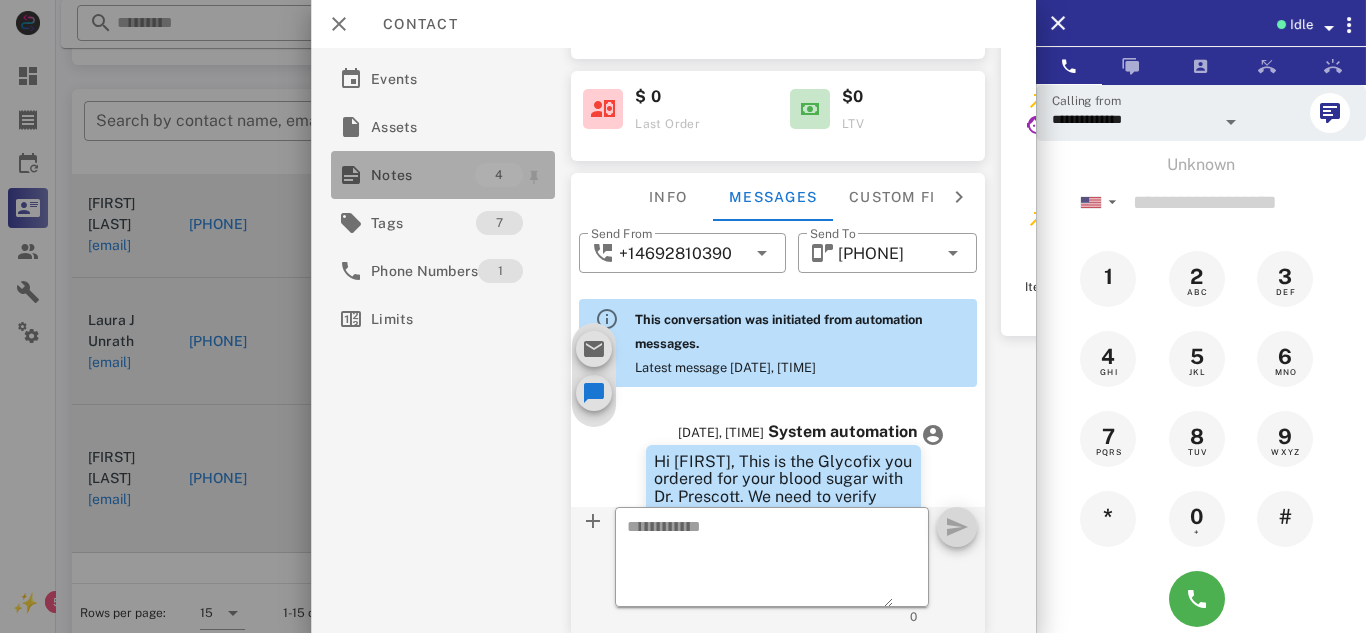 click on "Notes" at bounding box center (423, 175) 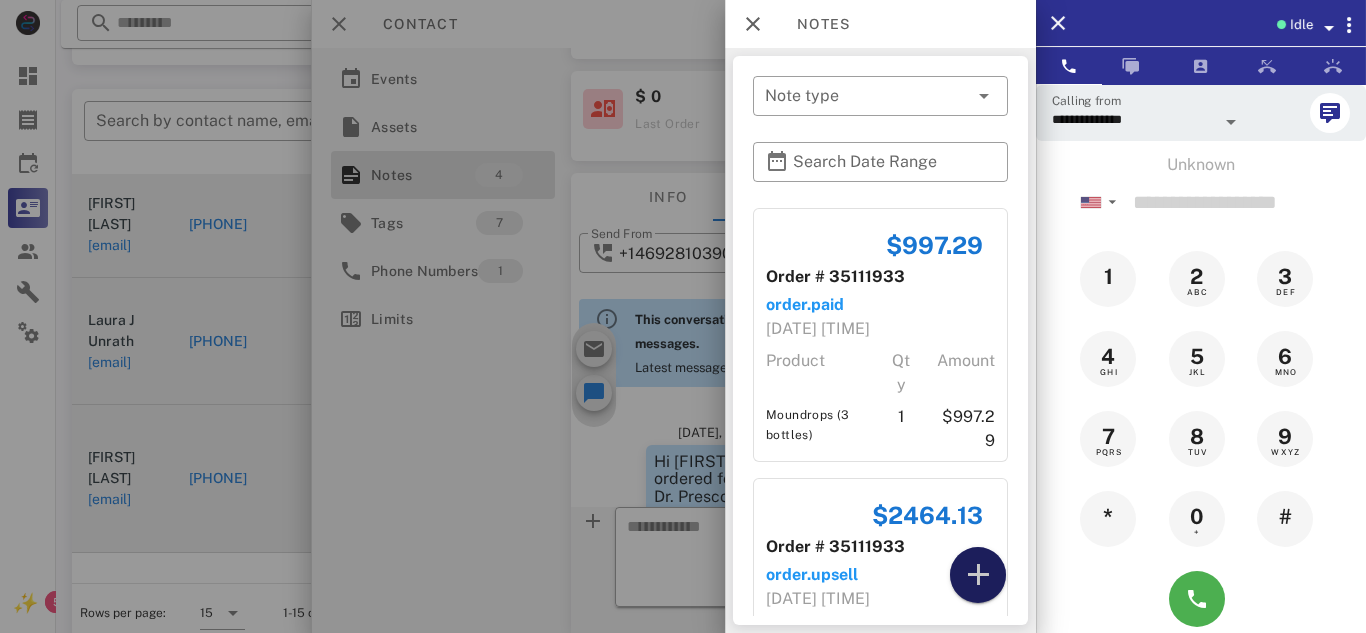 click at bounding box center [978, 575] 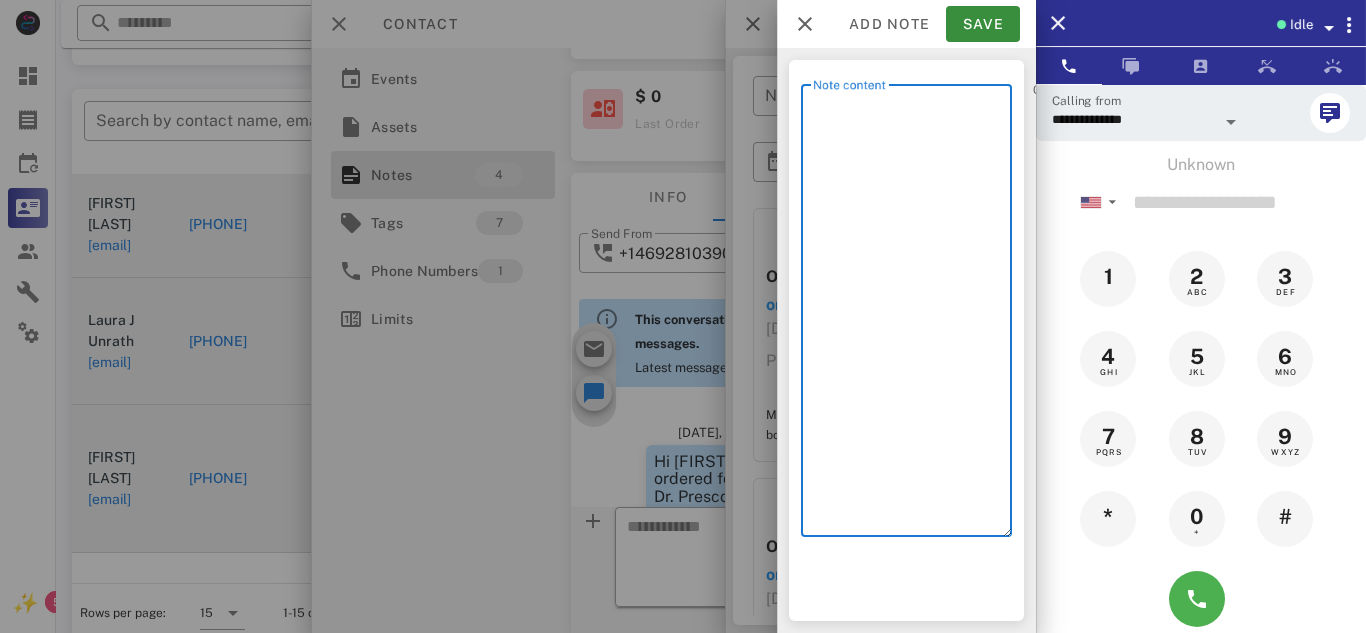 click on "Note content" at bounding box center [912, 315] 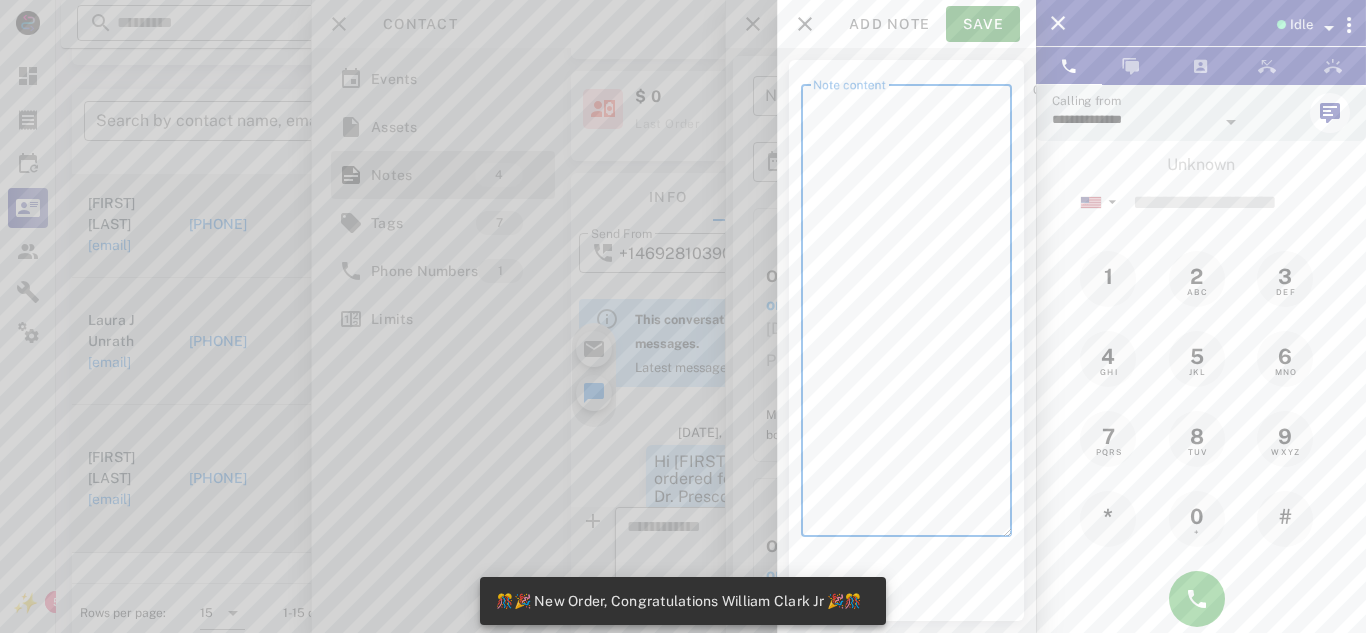 click on "Note content" at bounding box center (912, 315) 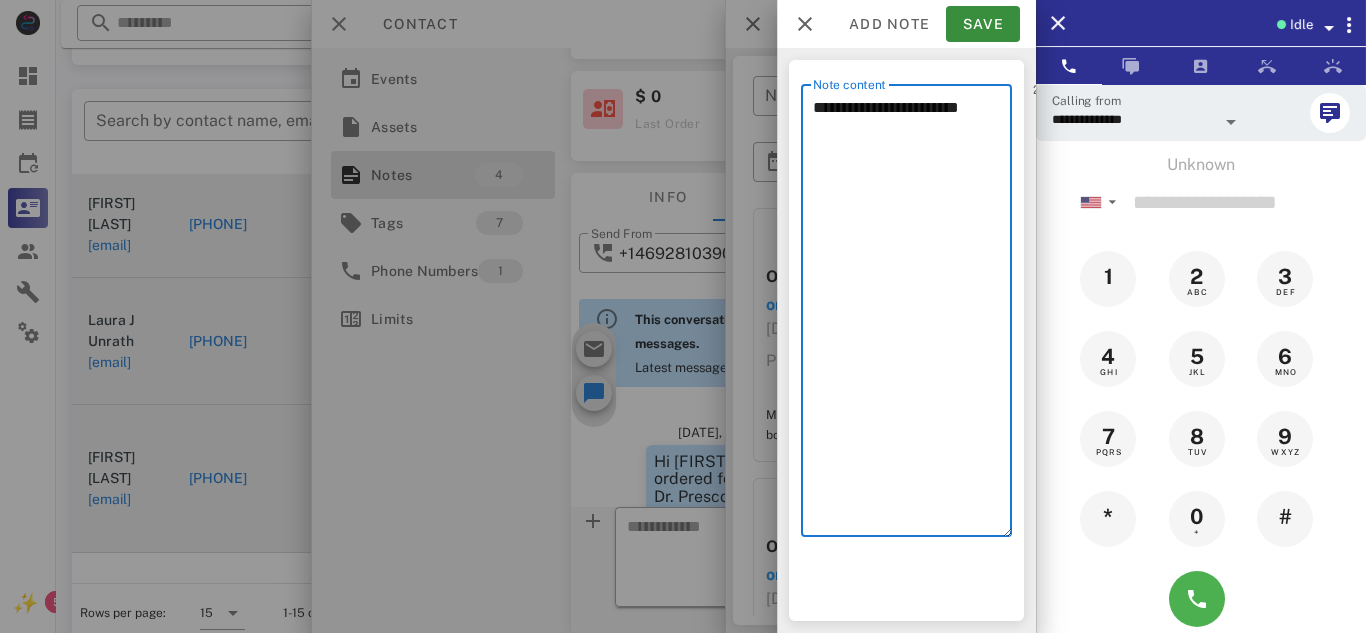 click on "**********" at bounding box center [912, 315] 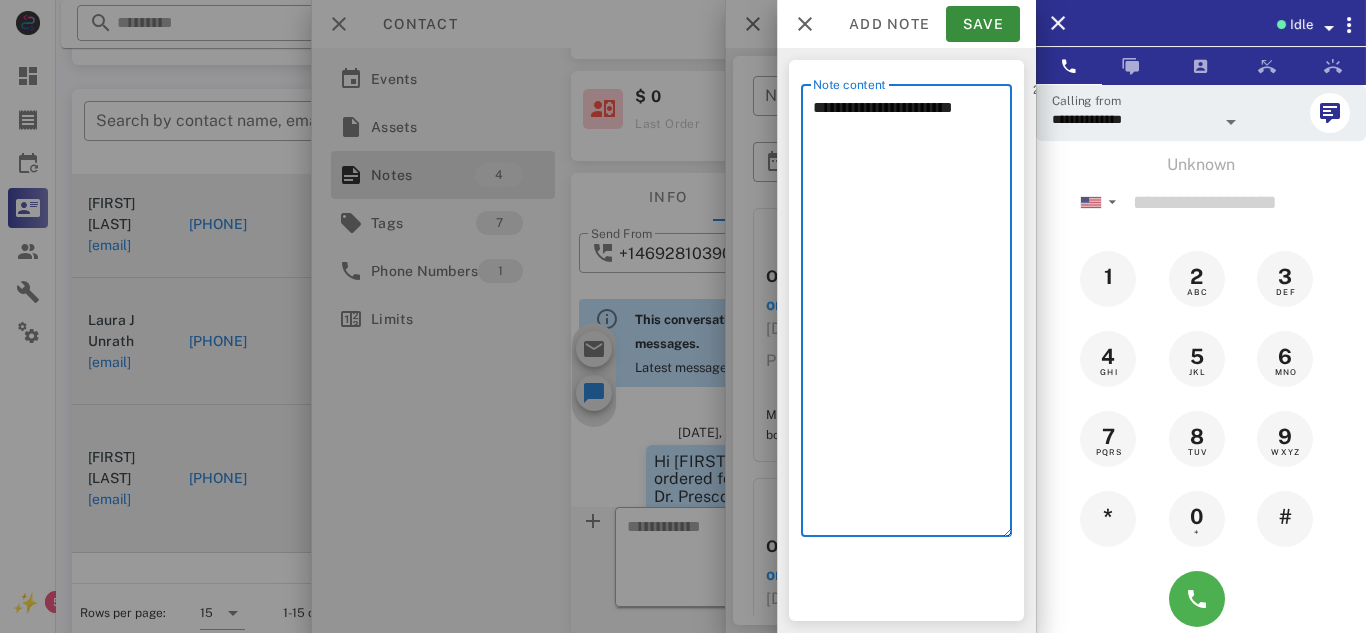 click on "**********" at bounding box center (912, 315) 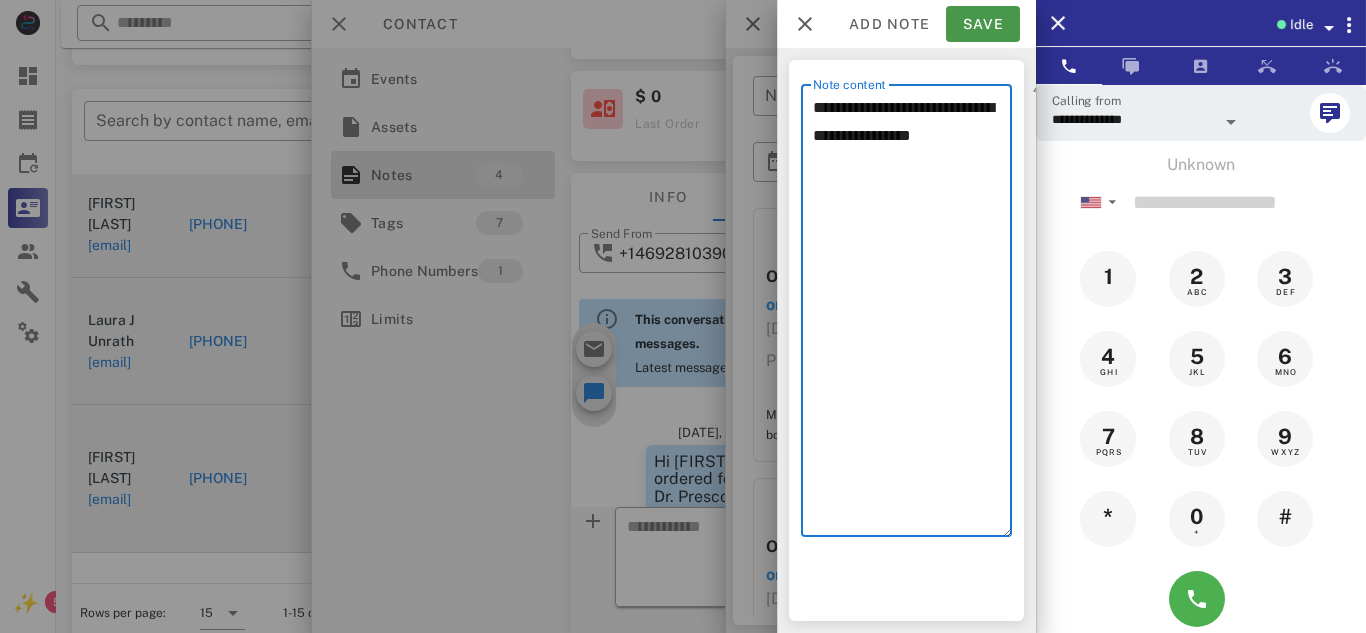 type on "**********" 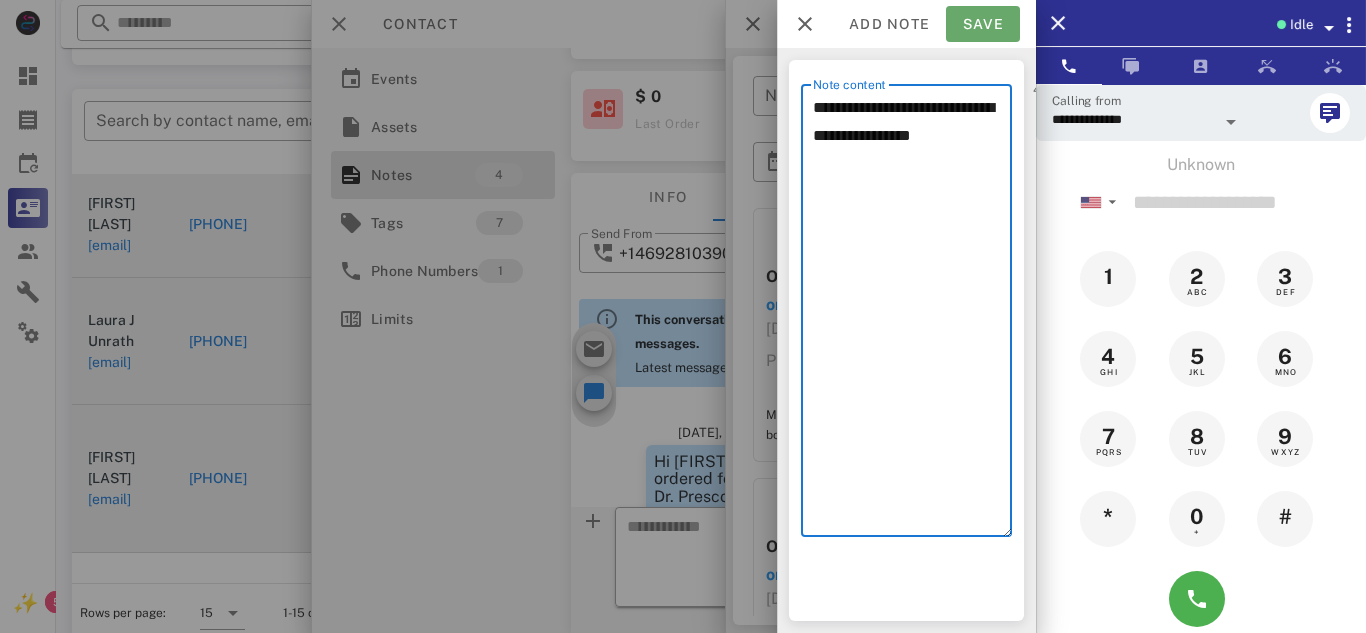 click on "Save" at bounding box center (983, 24) 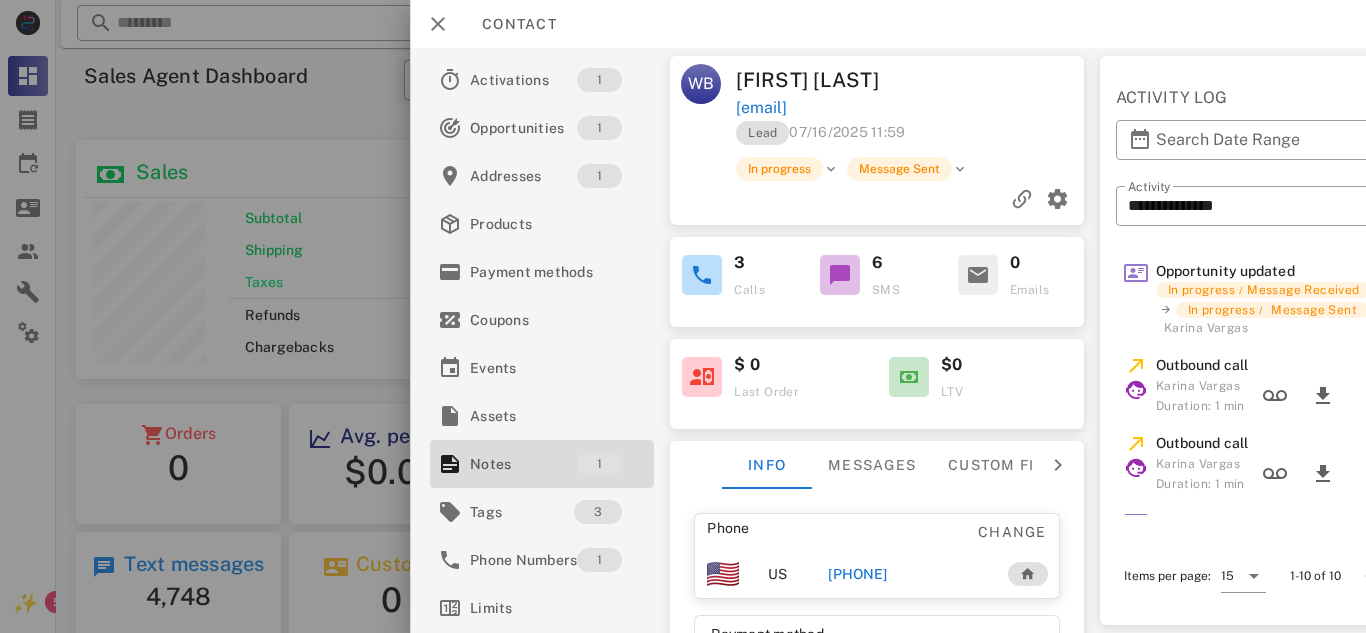 scroll, scrollTop: 0, scrollLeft: 0, axis: both 